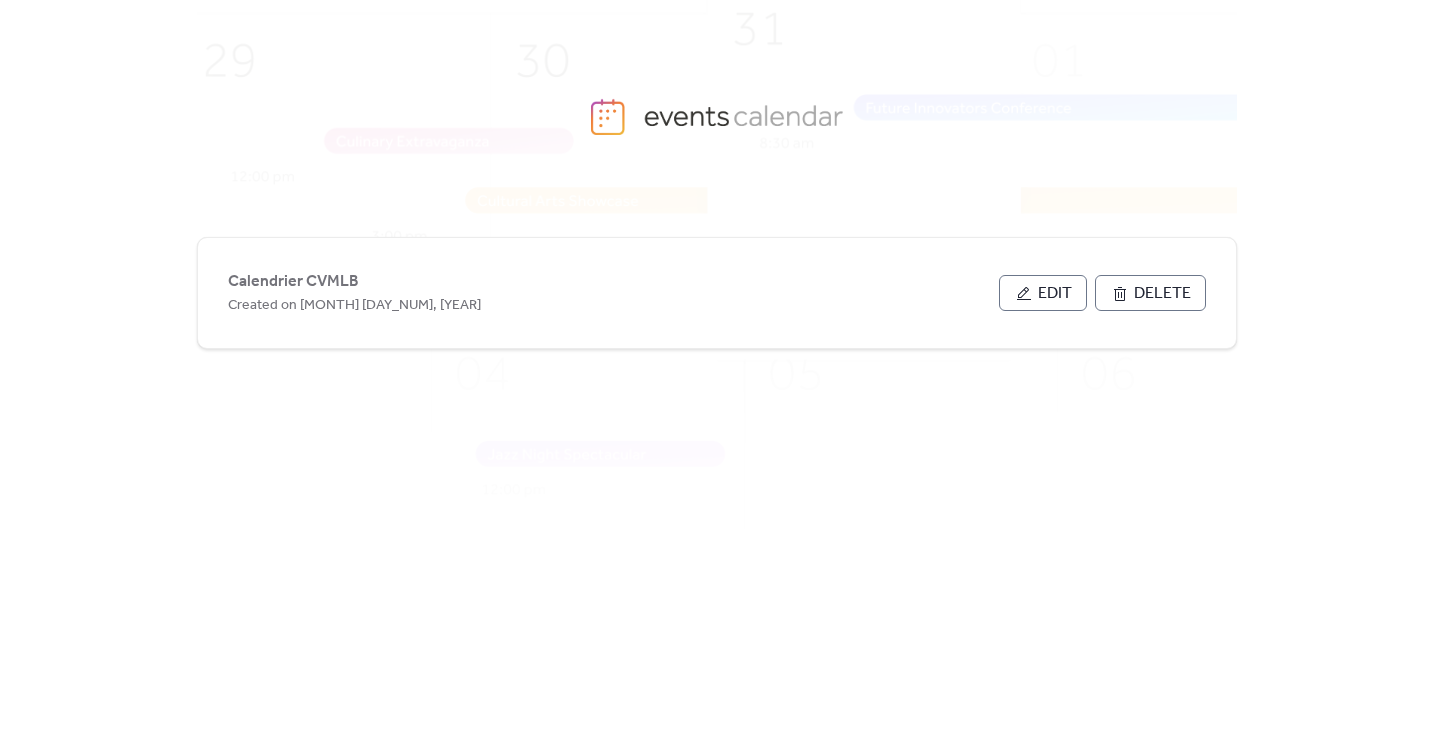 scroll, scrollTop: 0, scrollLeft: 0, axis: both 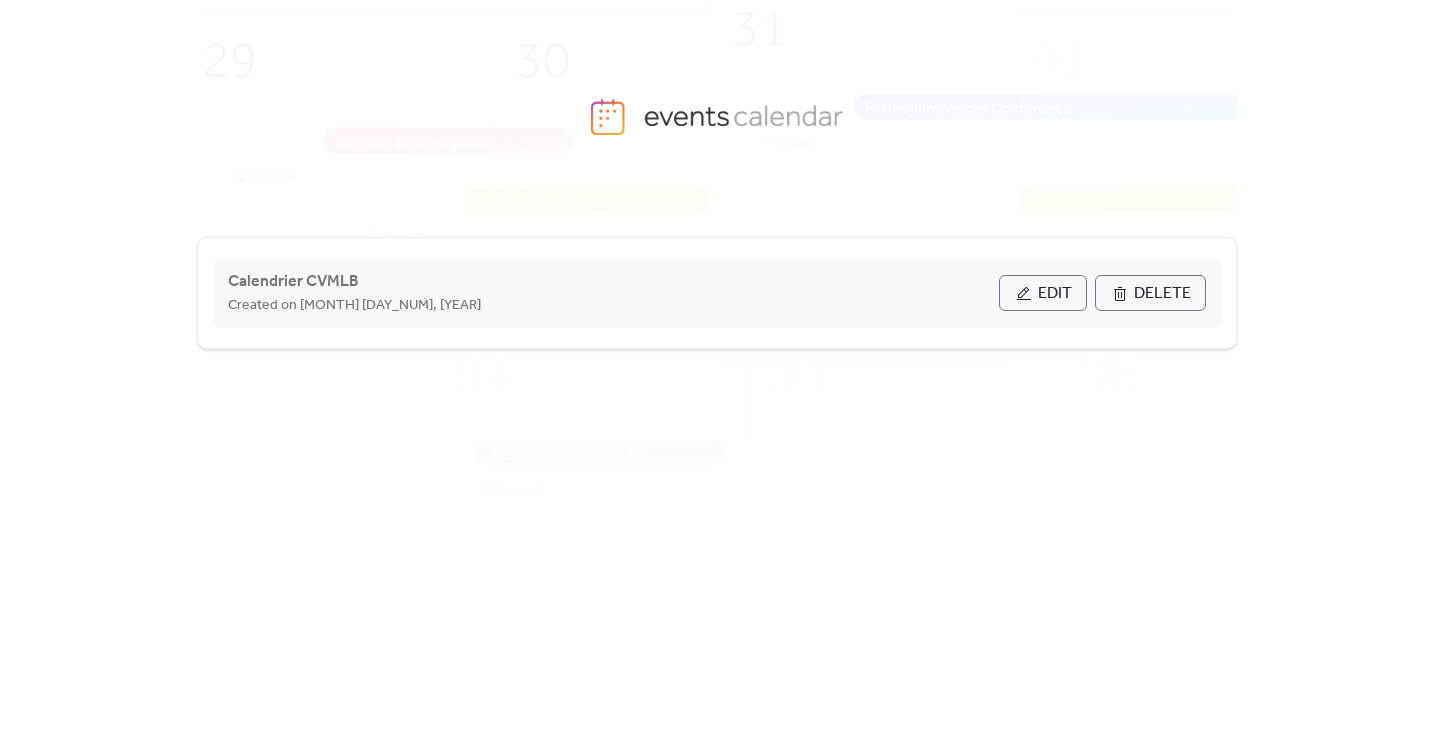 click on "Created on [MONTH] [DAY_NUM], [YEAR]" at bounding box center (613, 305) 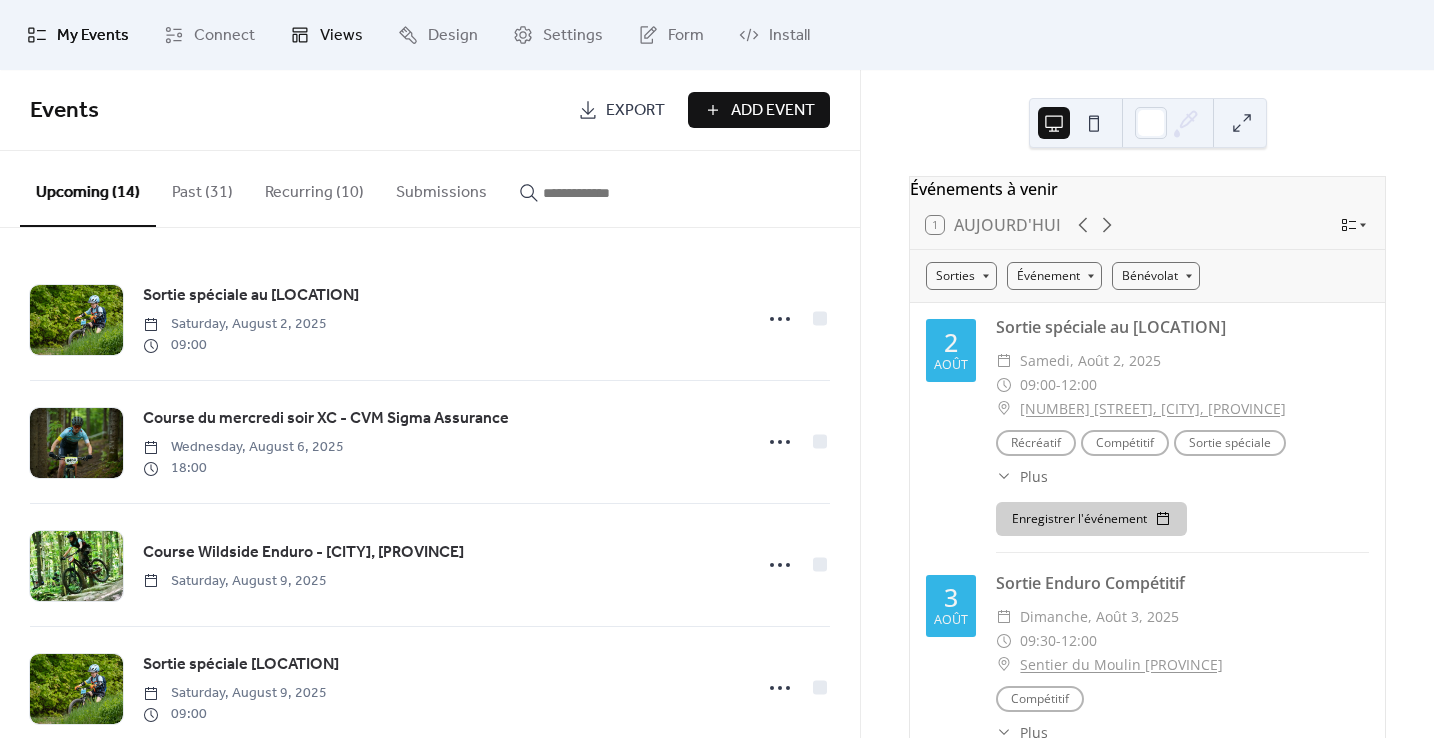 click on "Views" at bounding box center (341, 36) 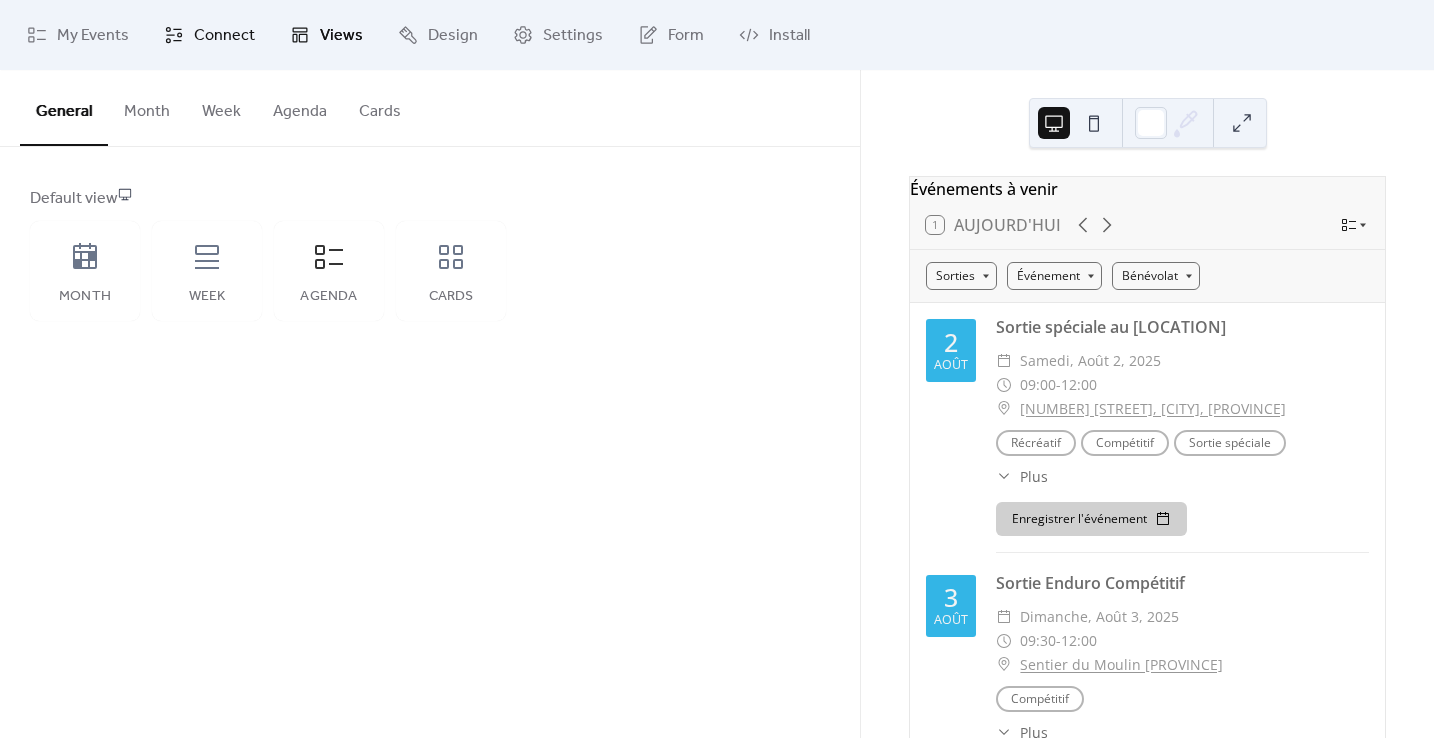 click on "Connect" at bounding box center (224, 36) 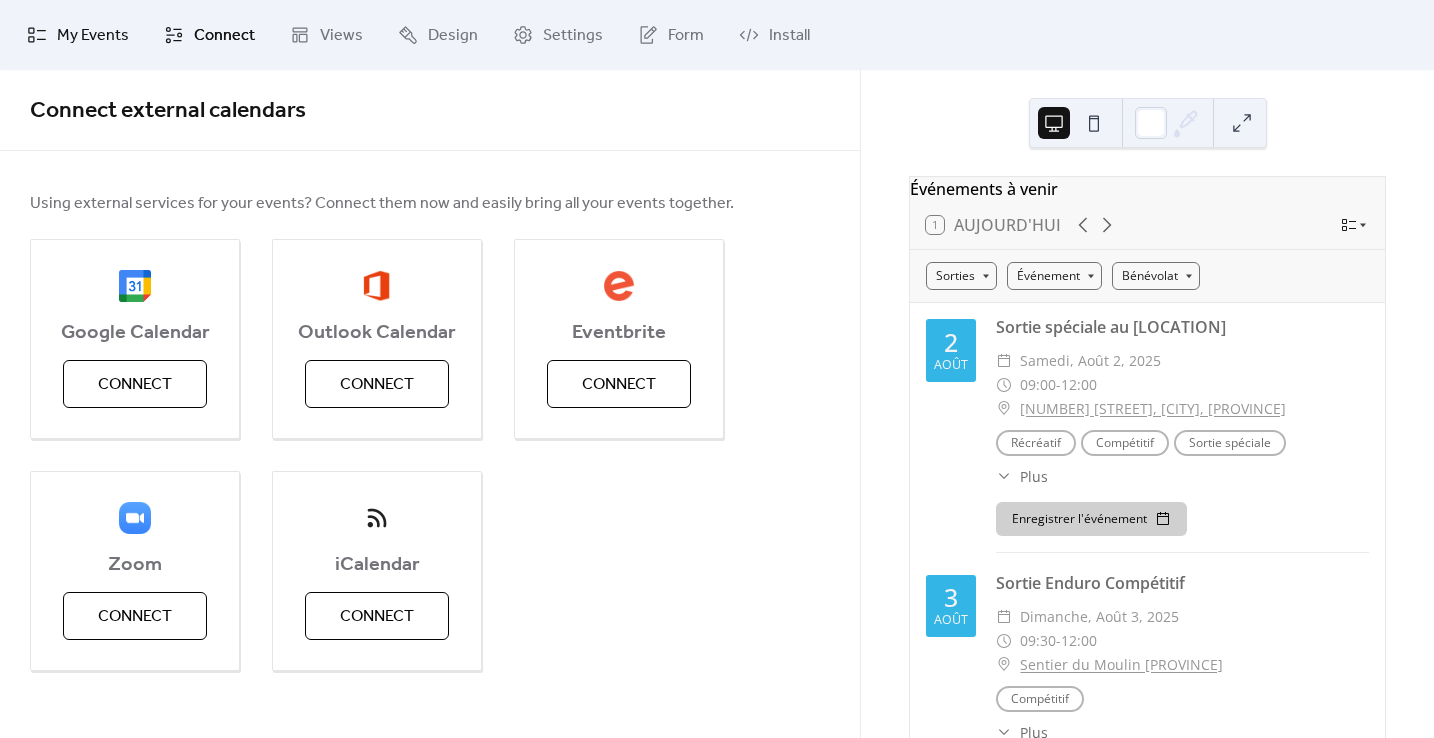 click on "My Events" at bounding box center [93, 36] 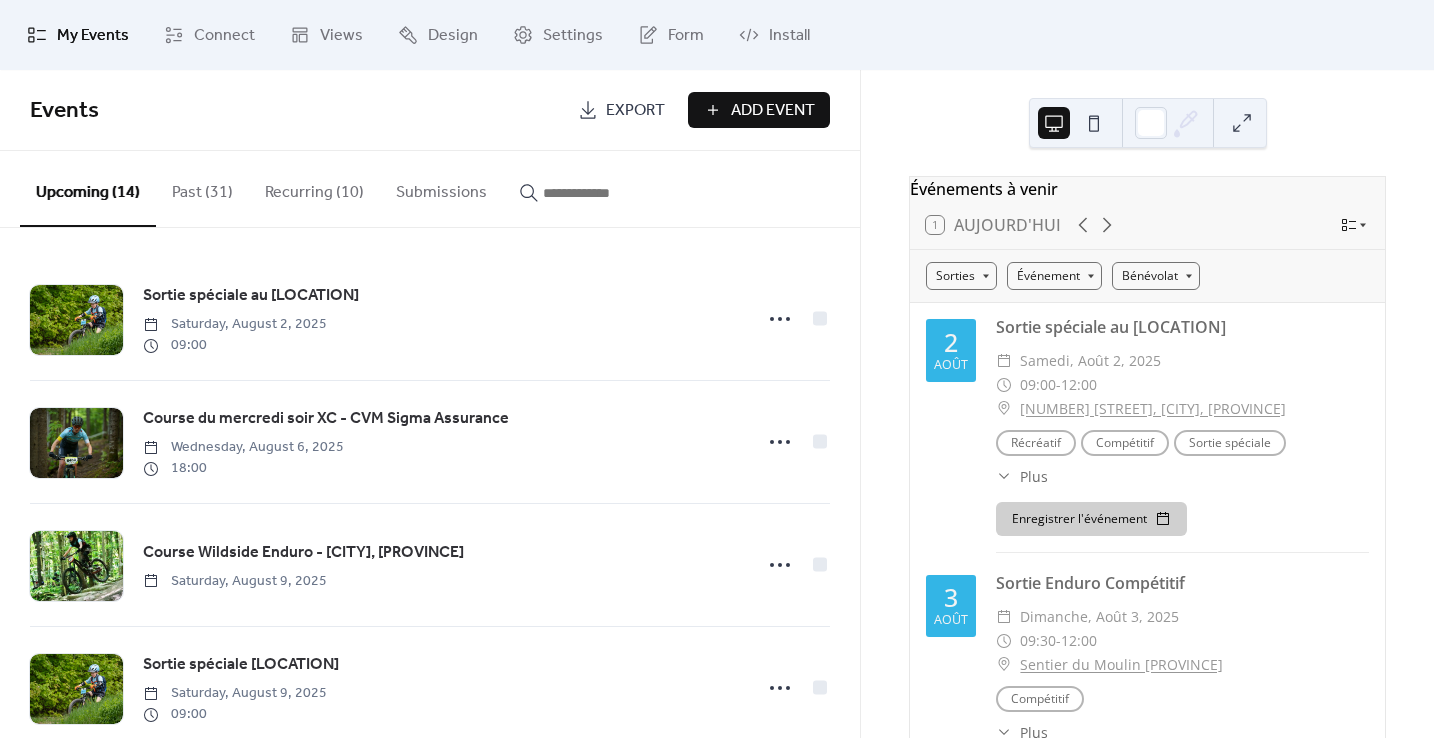 click on "Submissions" at bounding box center [441, 188] 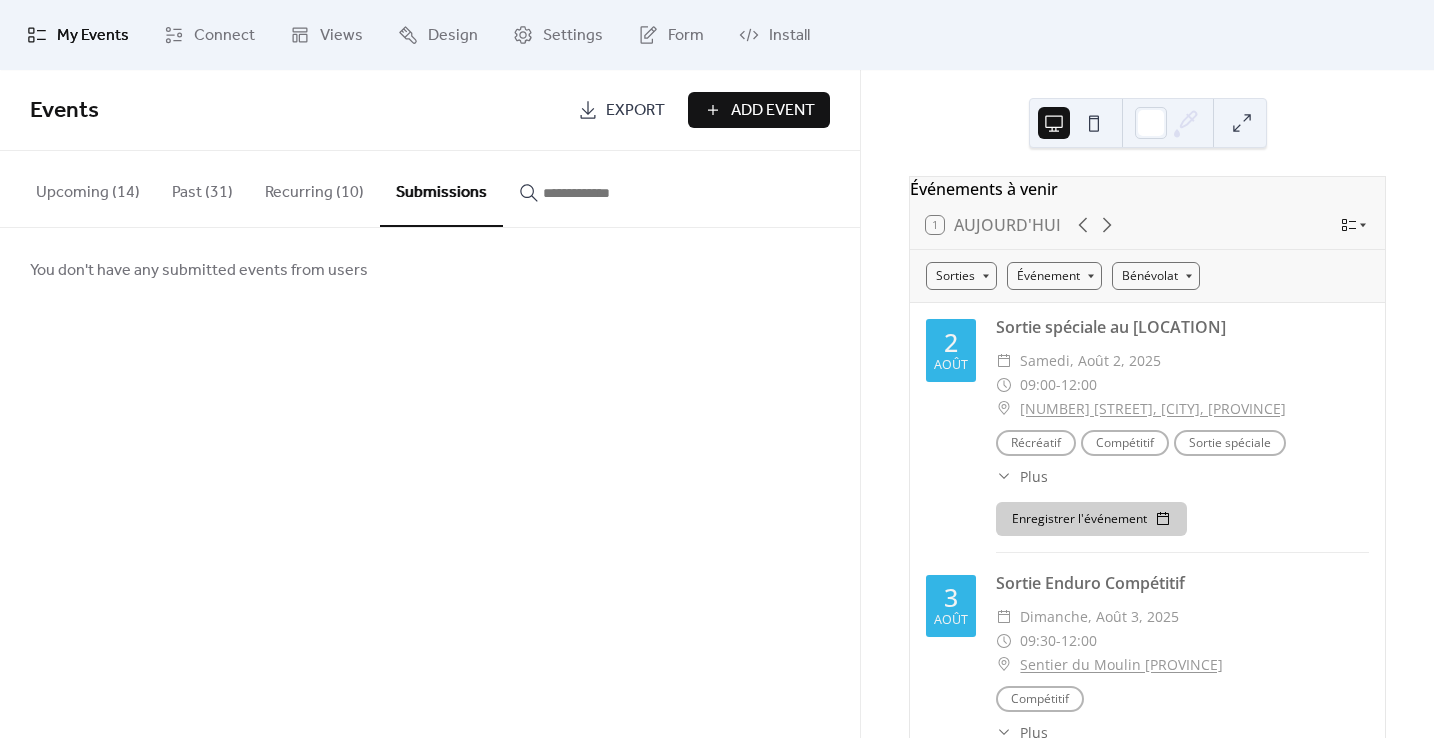 click on "Upcoming (14)" at bounding box center [88, 188] 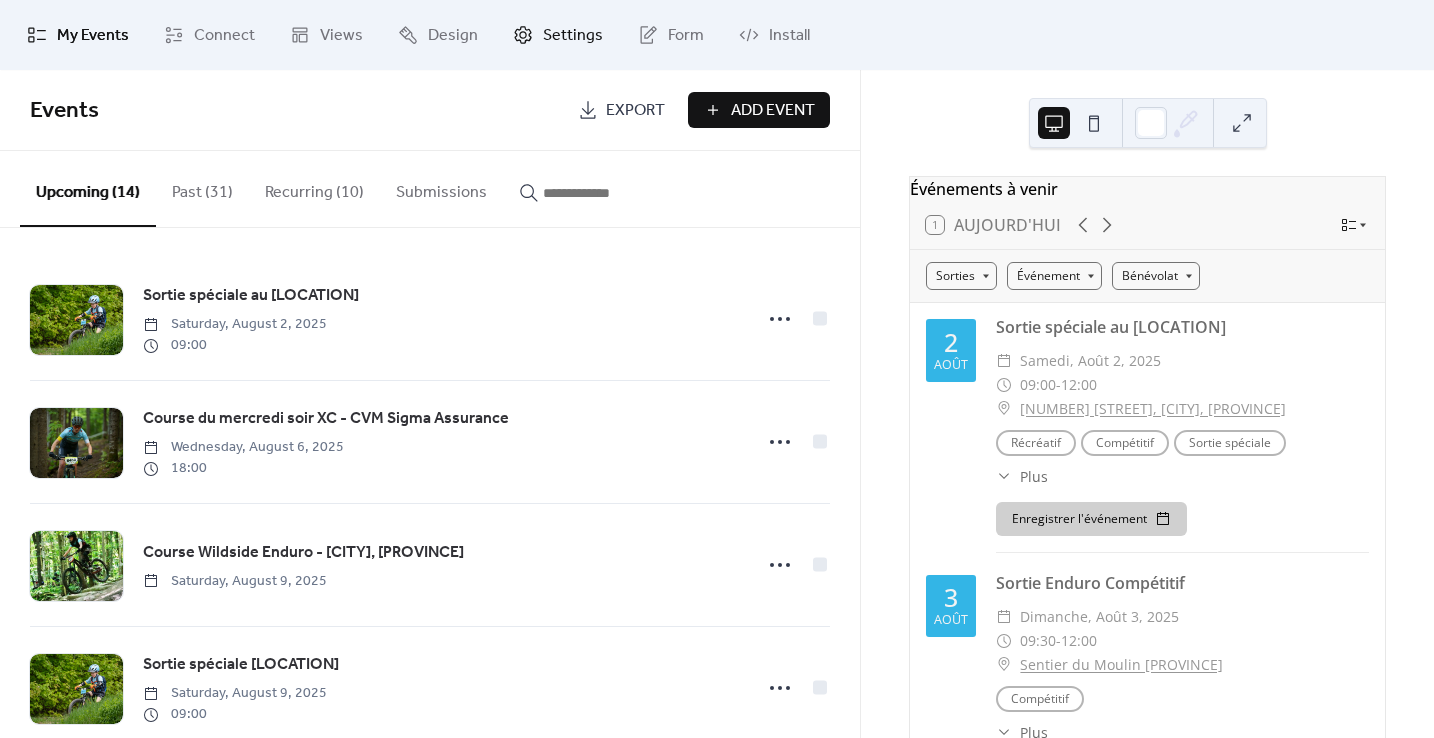 click on "Settings" at bounding box center [573, 36] 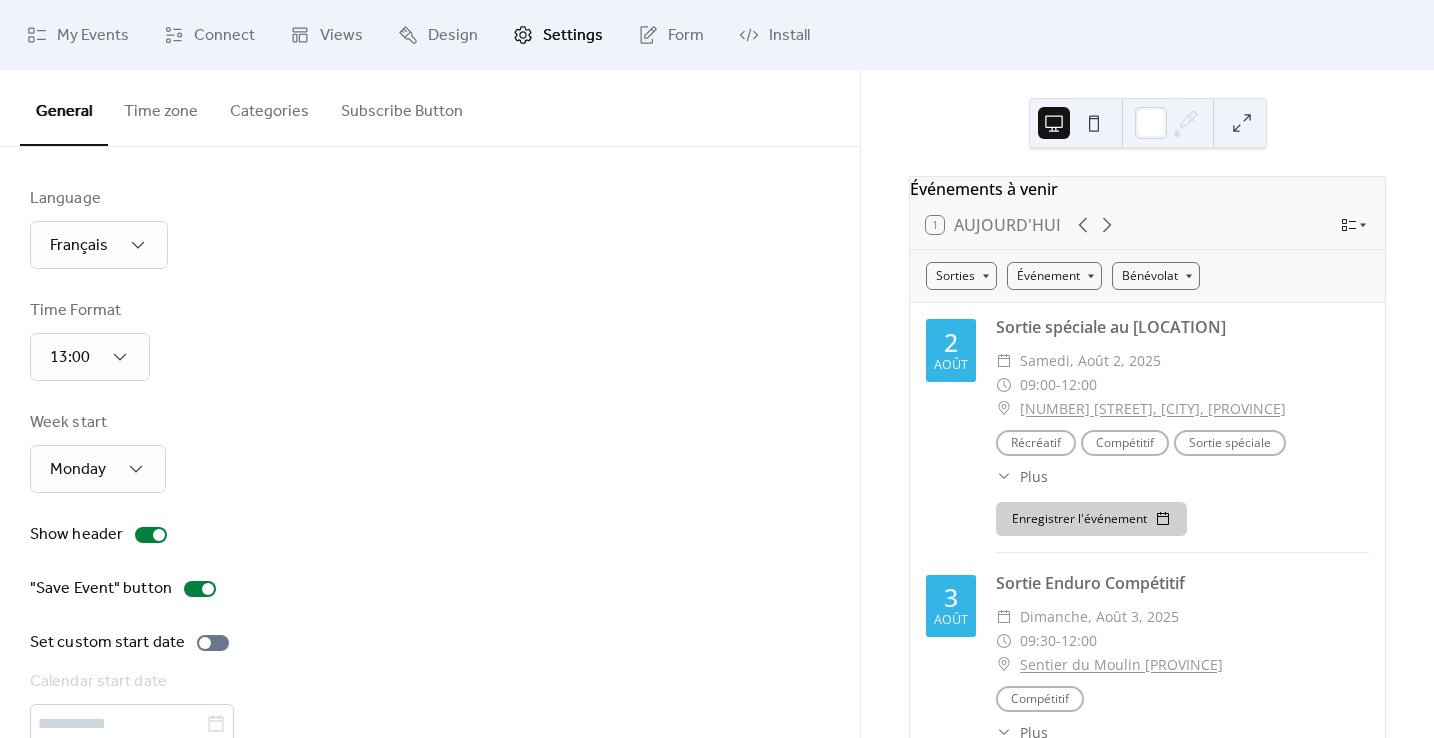 click on "Subscribe Button" at bounding box center (402, 107) 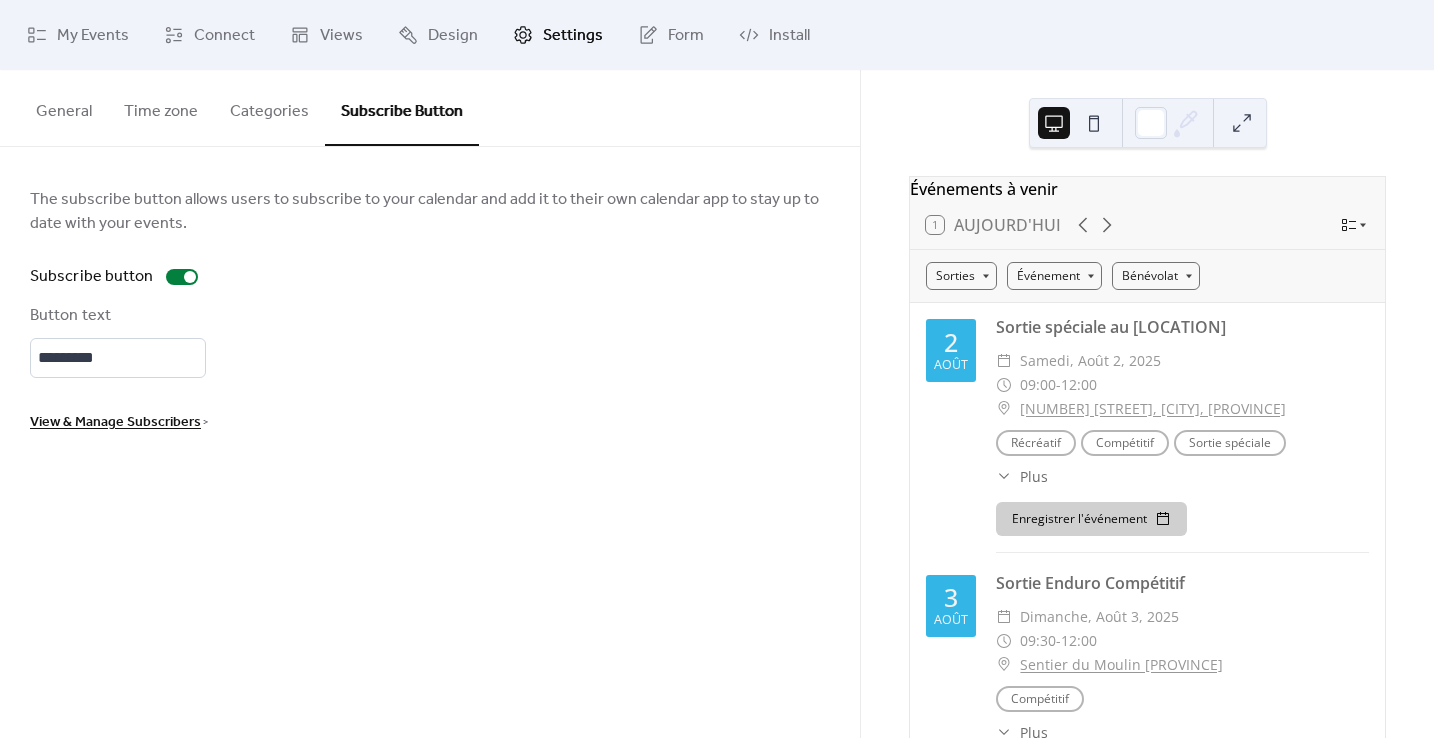 click on "View & Manage Subscribers" at bounding box center [115, 423] 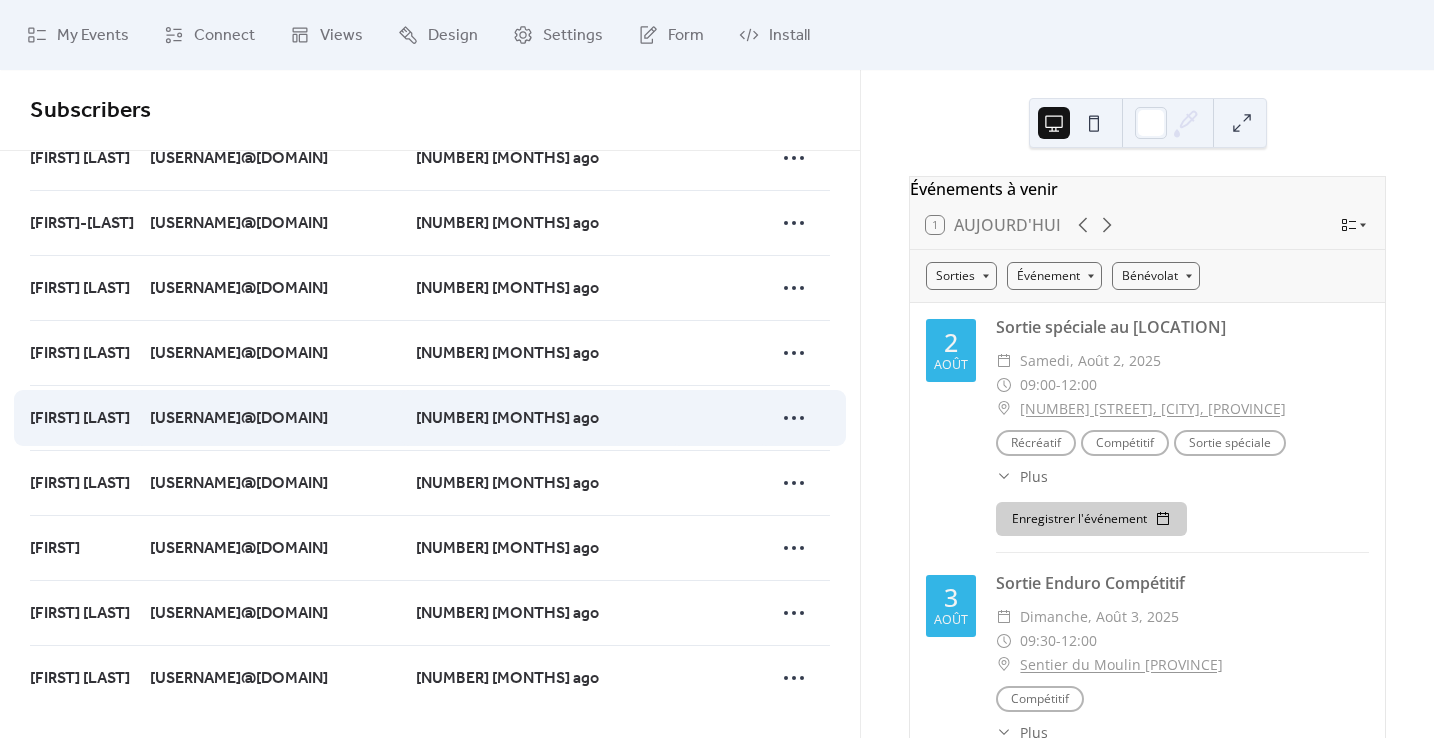 scroll, scrollTop: 213, scrollLeft: 0, axis: vertical 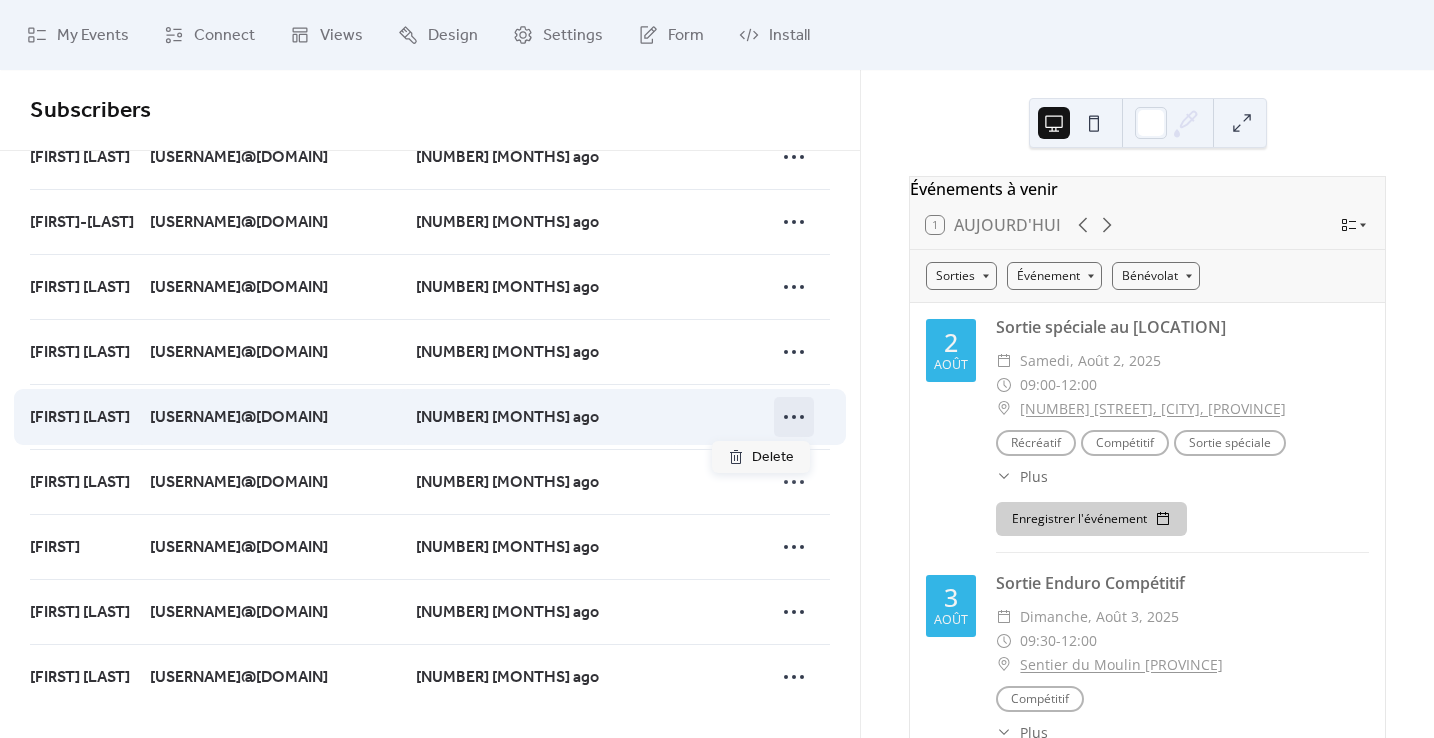 click 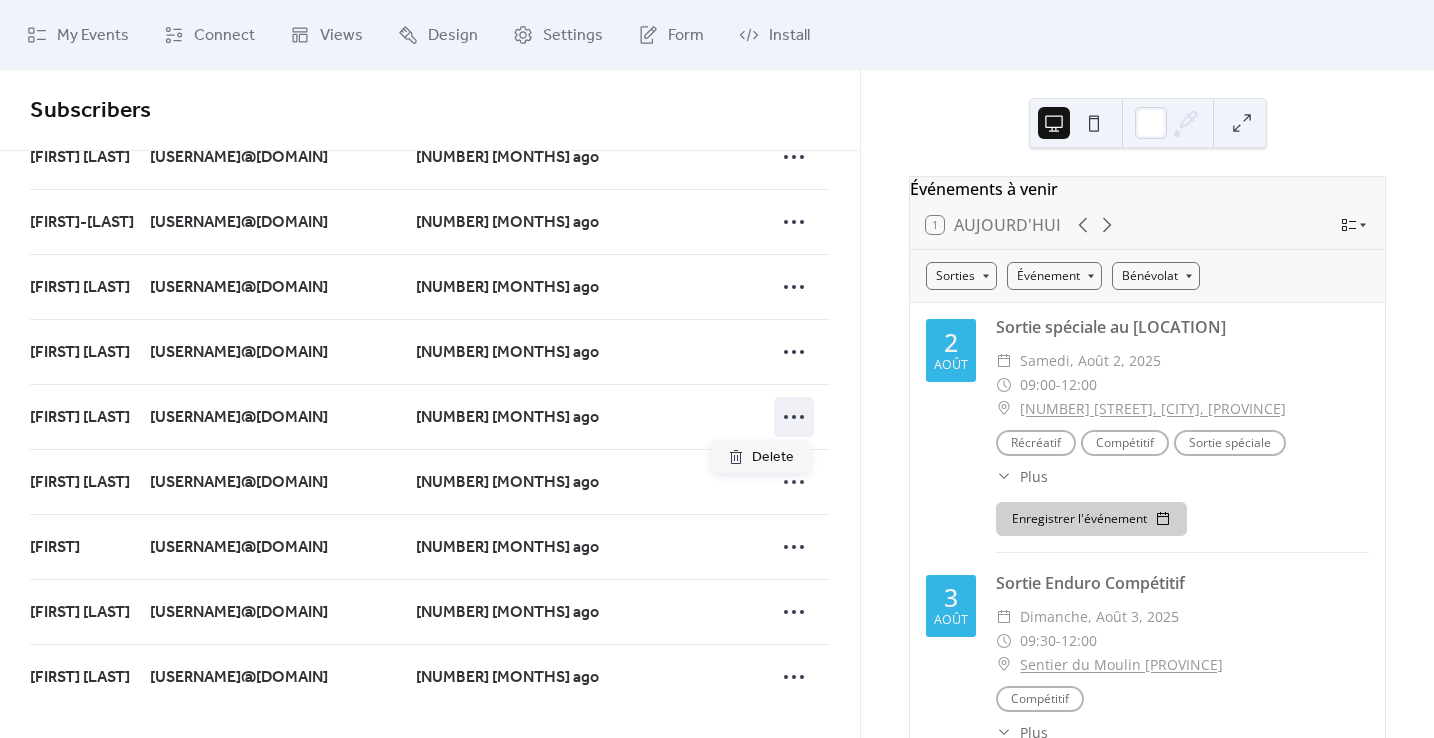 click on "Événements à venir 1 Aujourd'hui Sorties Événement Bénévolat [MONTH] [DAY_NUM] Sortie Spéciale au [LOCATION] ​ [DAY], [MONTH] [DAY_NUM], [YEAR] ​ [TIME] - [TIME] ​ [NUMBER] [STREET], [CITY], [PROVINCE] Sorties Récréatif Sorties Compétitif Sorties Sortie spéciale ​ Plus Rendez-vous au stationnement du Centre de ski de fond du rang St-Julien. [TIME] prêts à rouler! Récréatif XC Jeunes et Adultes Compétitif XC Portez des vêtements adaptés aux conditions climatiques, casque obligatoire, gants et protège genoux/coudes au besoin. Apportez sac d'hydratation ou gourde, collations, chasse-moustique, crème solaire, trousse mécanique pour être autonome (multioutils, rustine, chambre à air de la grandeur de vos pneus, pompe ou cartouches d’air, maille patente, dérive-chaîne, etc.) À la fin de la sortie, rafraîchissez-vous avec un Pops! Enregistrer l'événement [MONTH] [DAY_NUM] Sortie Enduro Compétitif ​ [DAY], [MONTH] [DAY_NUM], [YEAR] ​ [TIME] - [TIME] ​ [STREET] [PROVINCE] Sorties Compétitif ​ 5" at bounding box center [1147, 404] 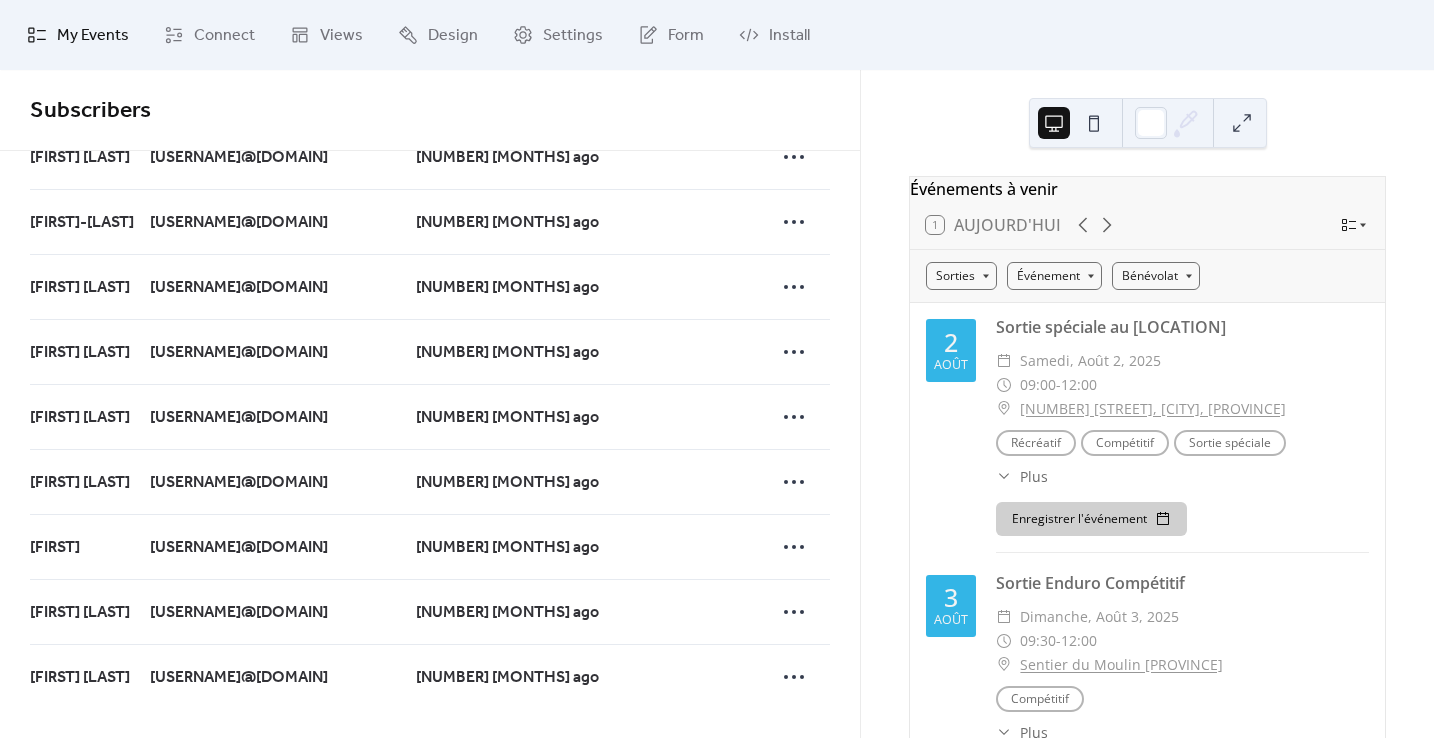 click on "My Events" at bounding box center (93, 36) 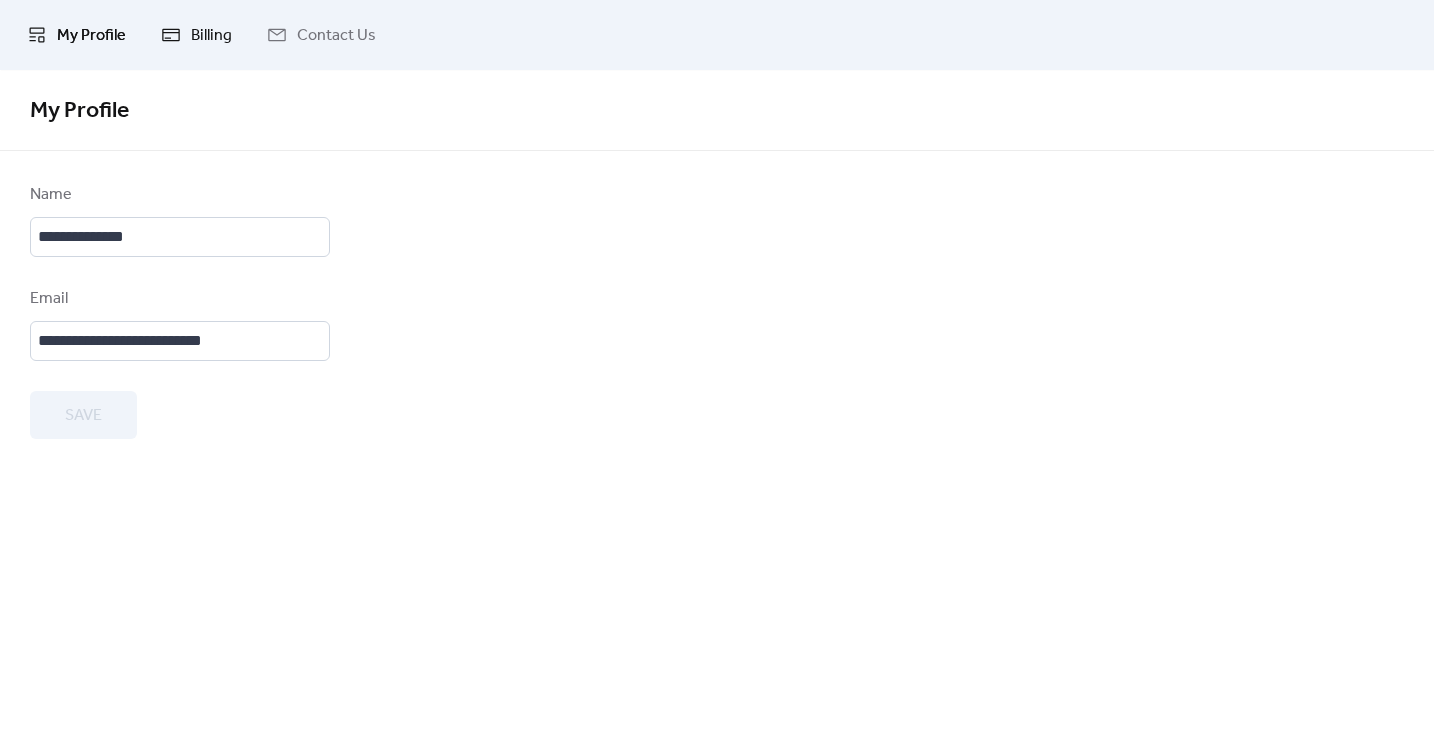 click on "Billing" at bounding box center (196, 35) 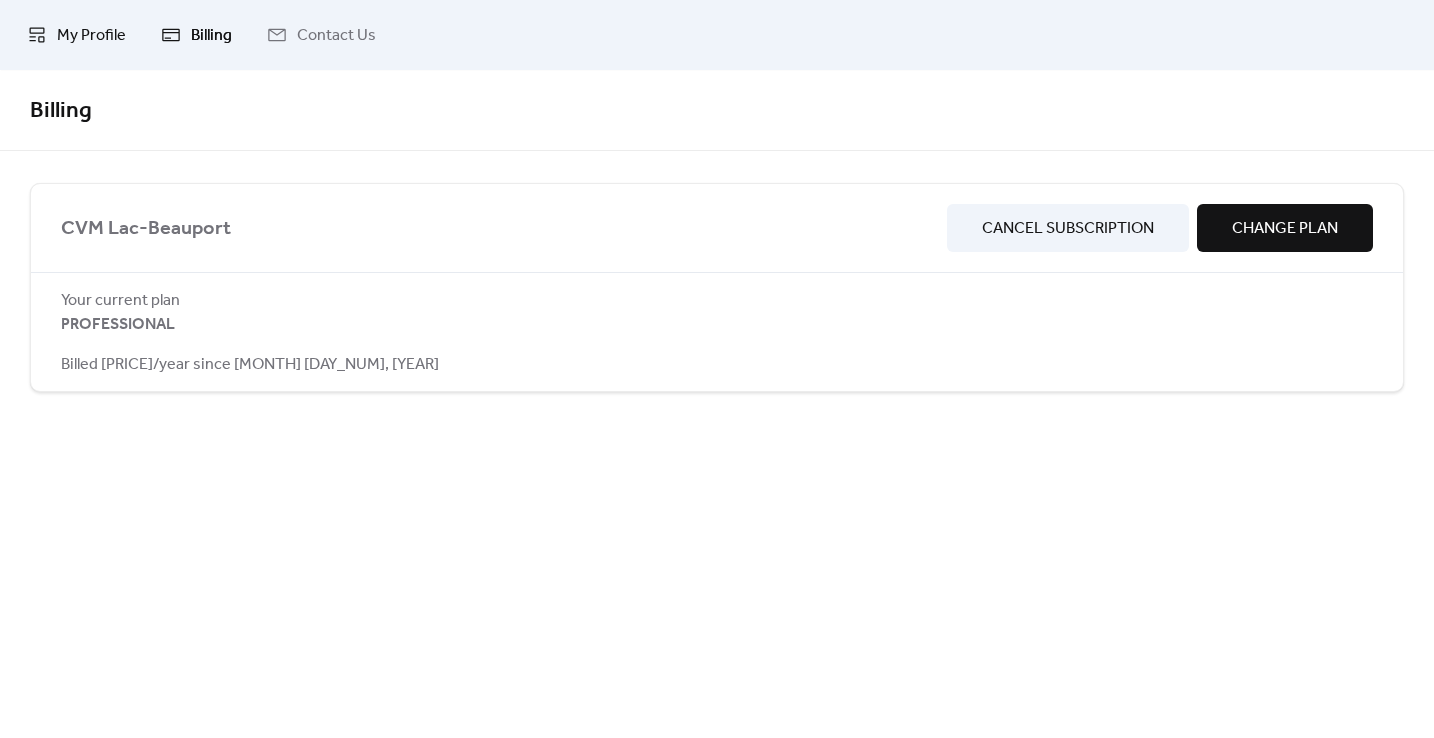 click on "My Profile" at bounding box center [76, 35] 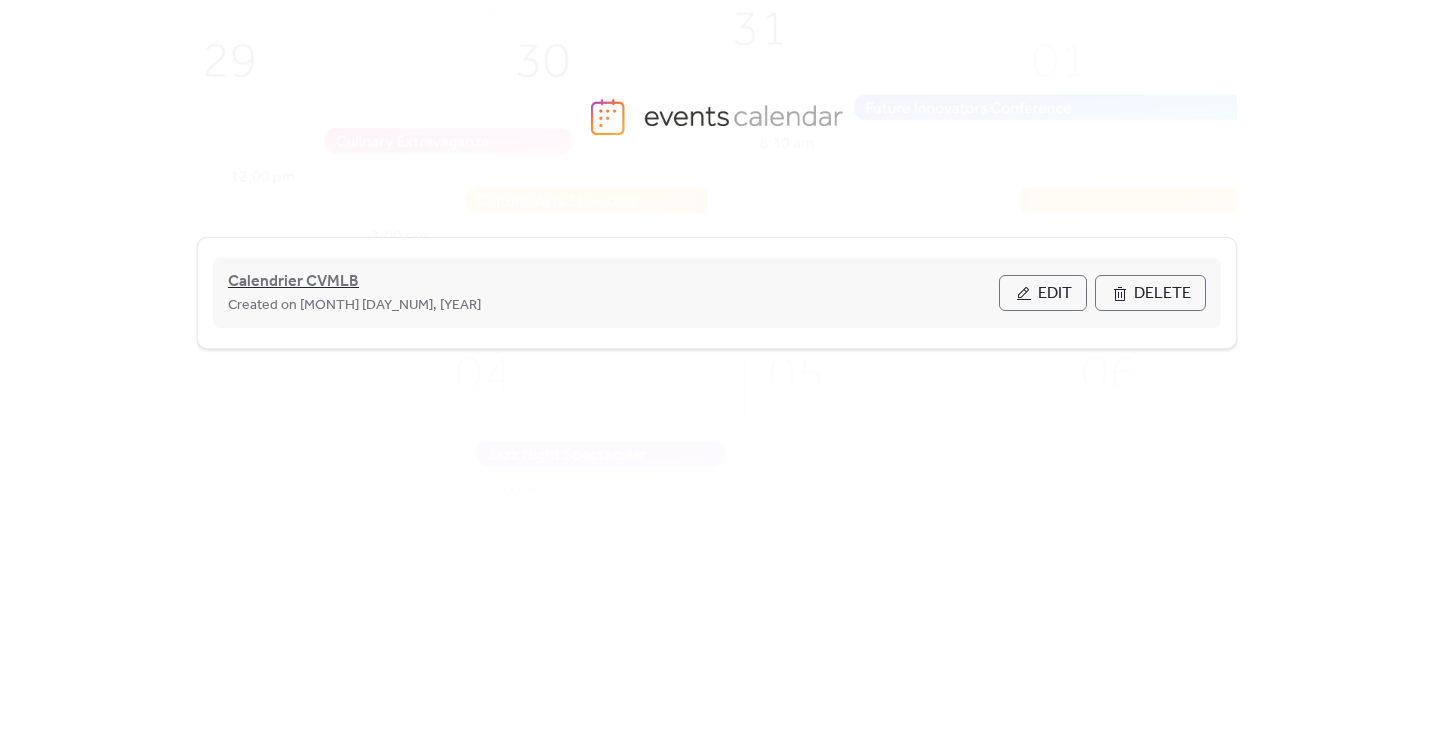 click on "Calendrier CVMLB" at bounding box center (293, 282) 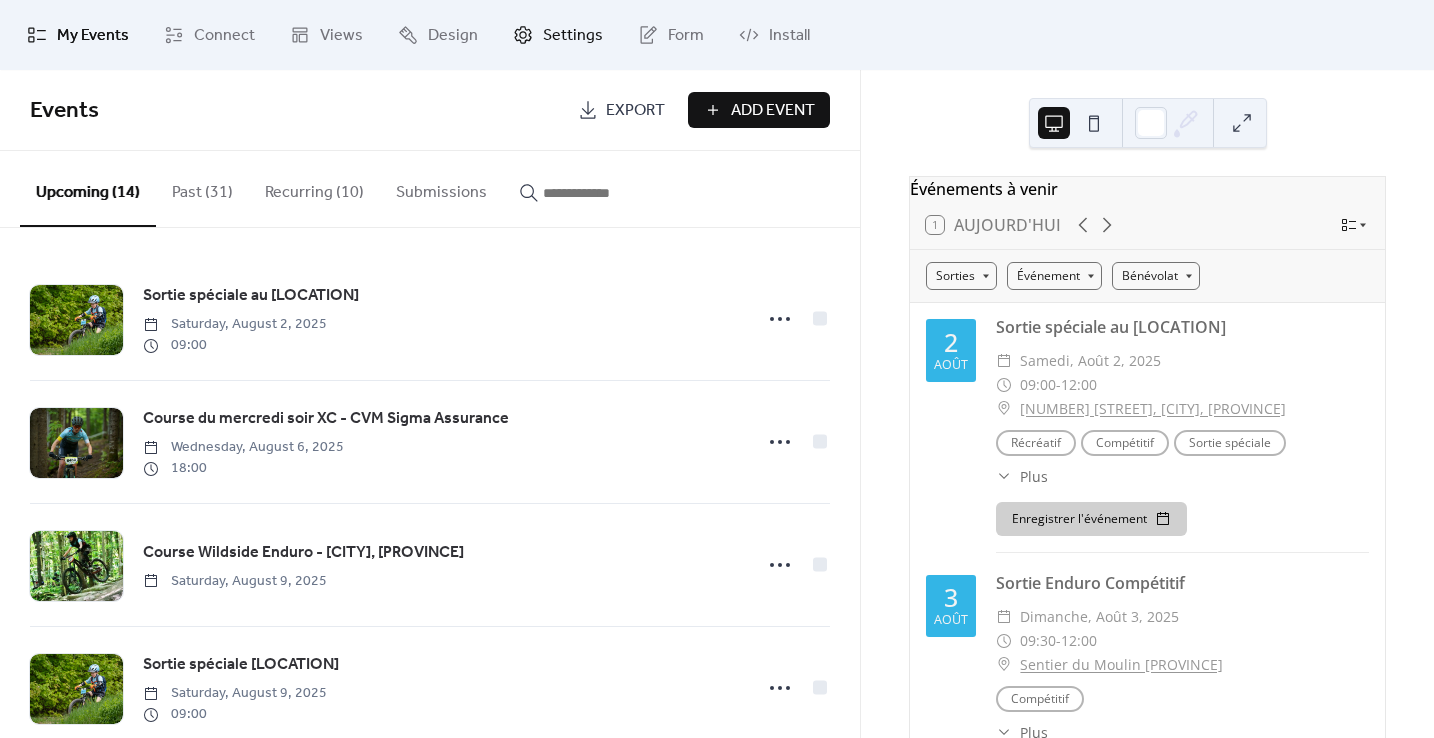 click on "Settings" at bounding box center (573, 36) 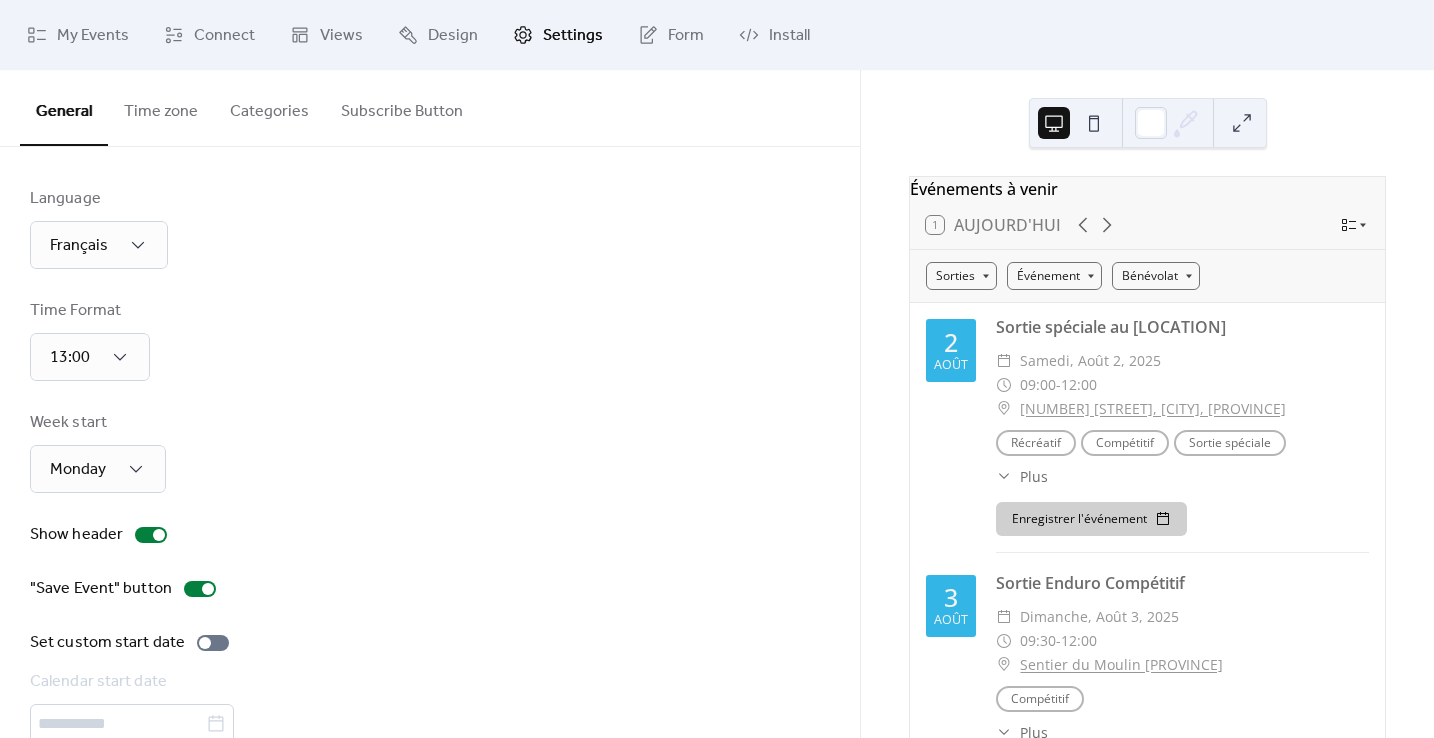 scroll, scrollTop: 0, scrollLeft: 0, axis: both 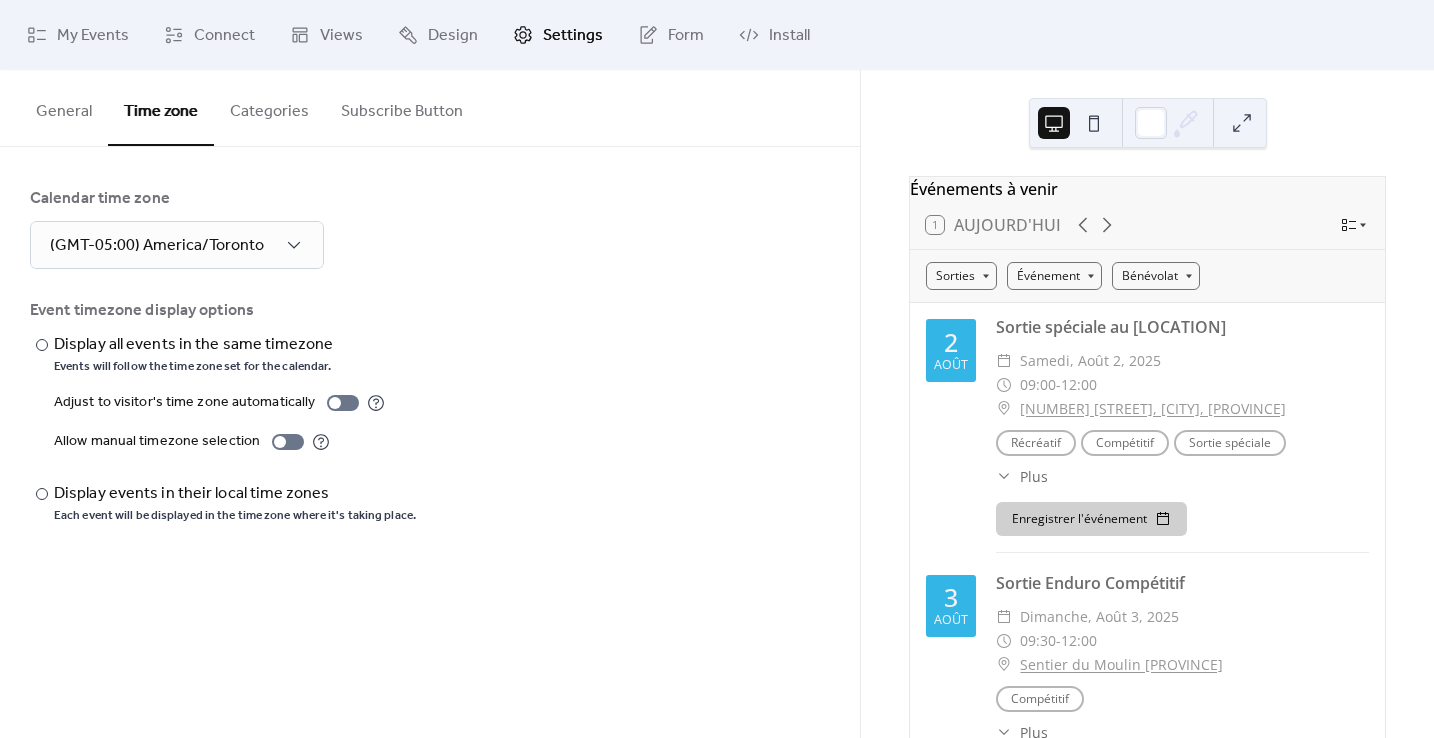 click on "Categories" at bounding box center [269, 107] 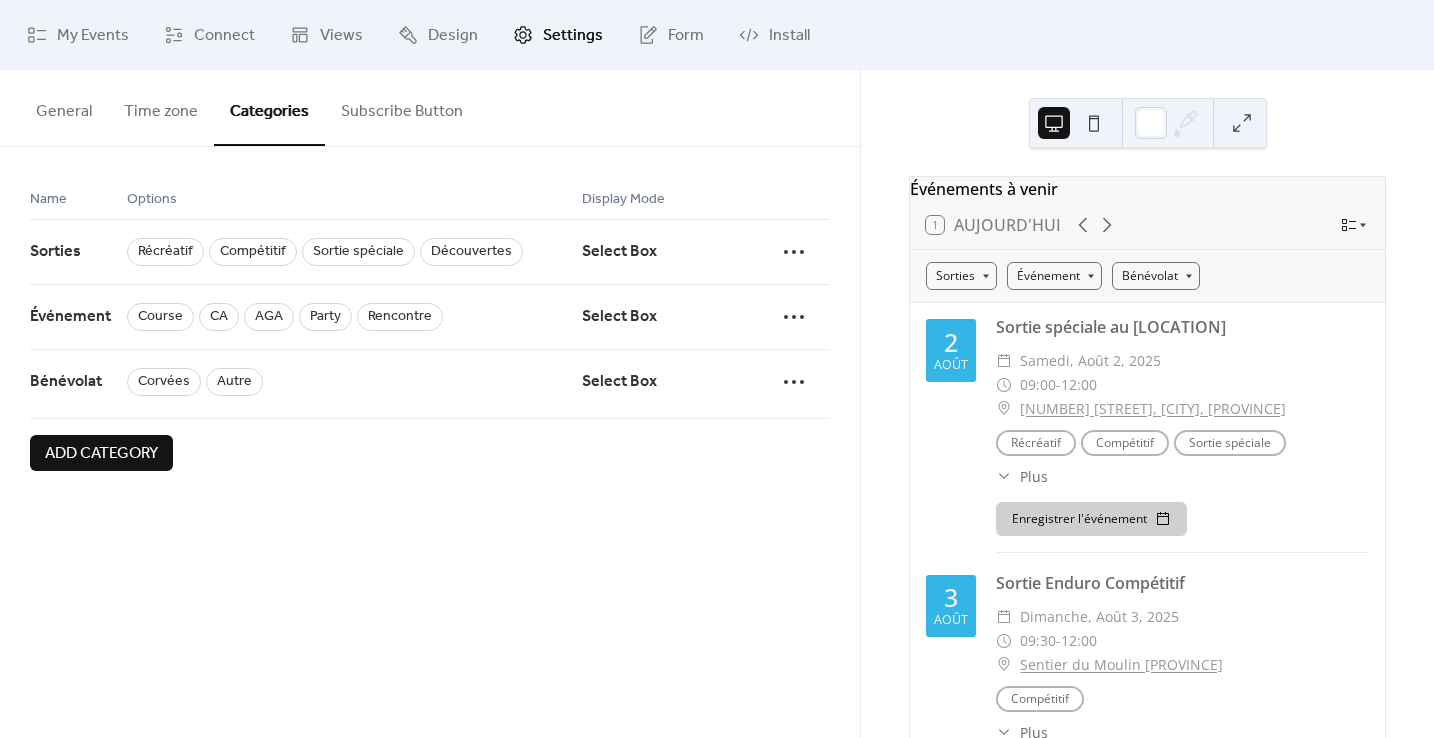 click on "General" at bounding box center [64, 107] 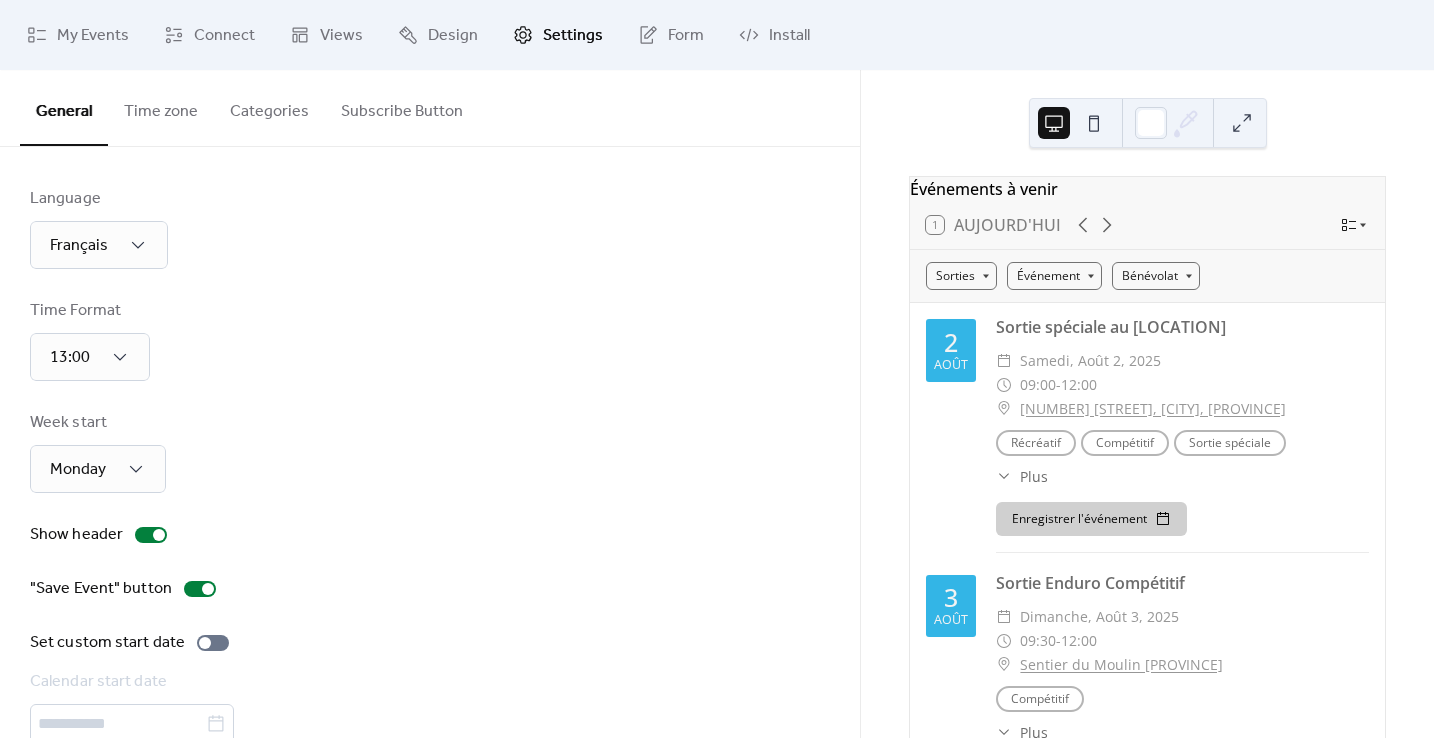 scroll, scrollTop: 1, scrollLeft: 0, axis: vertical 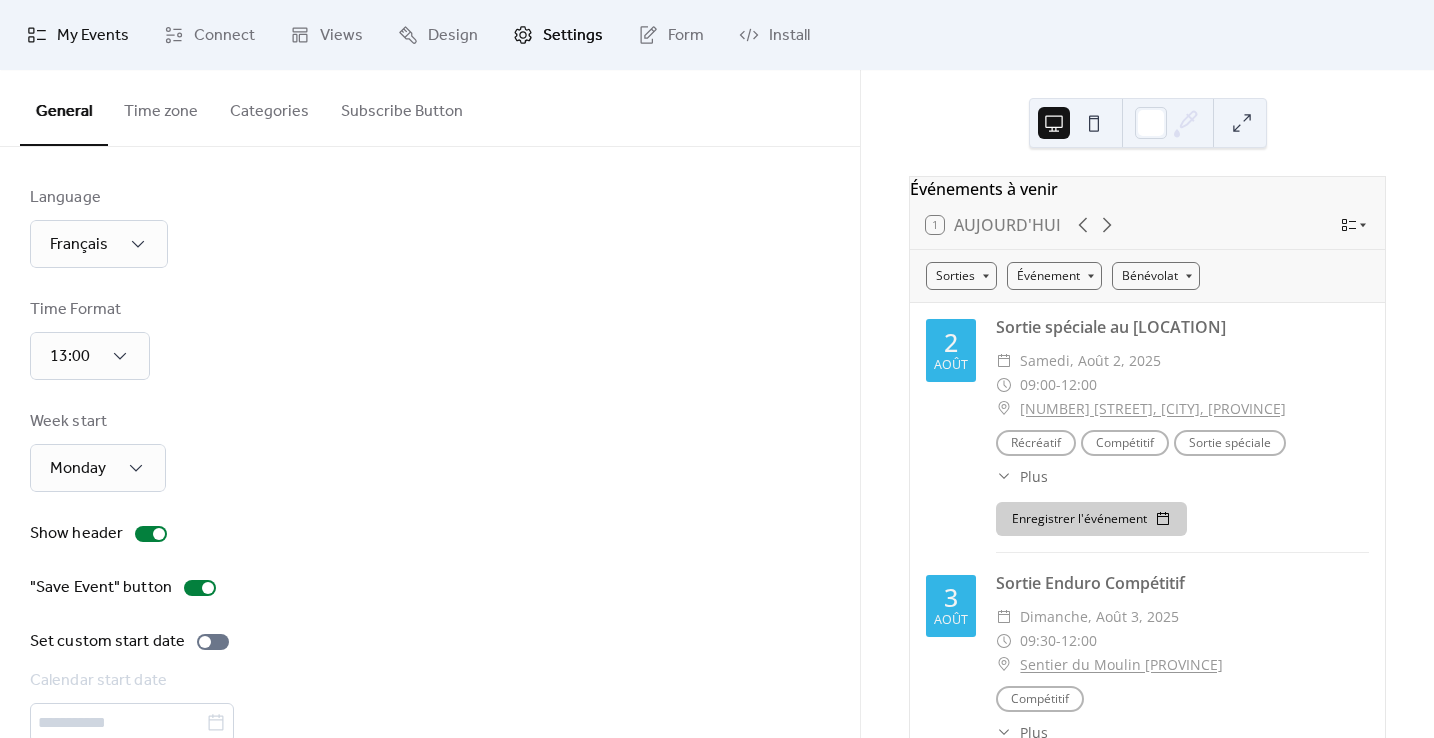 click on "My Events" at bounding box center (93, 36) 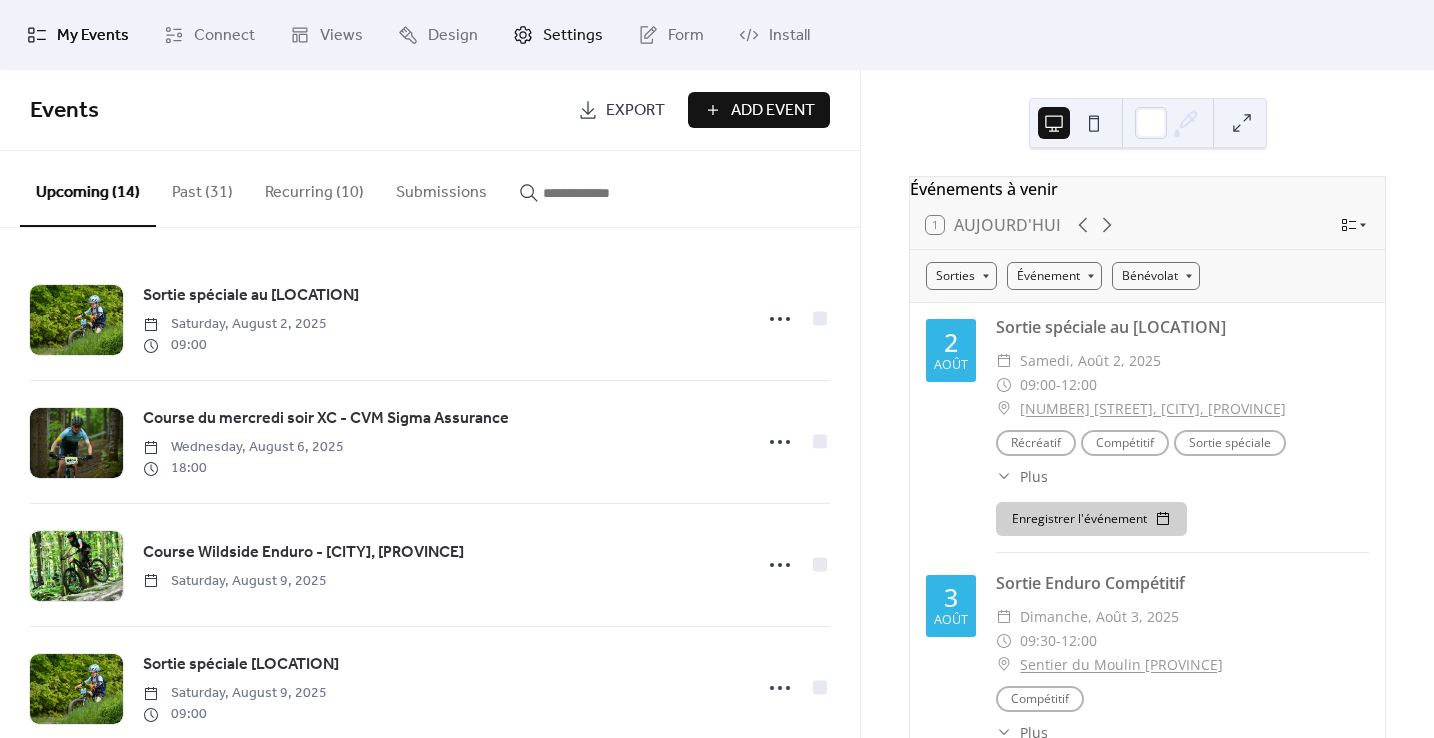 click on "Settings" at bounding box center [573, 36] 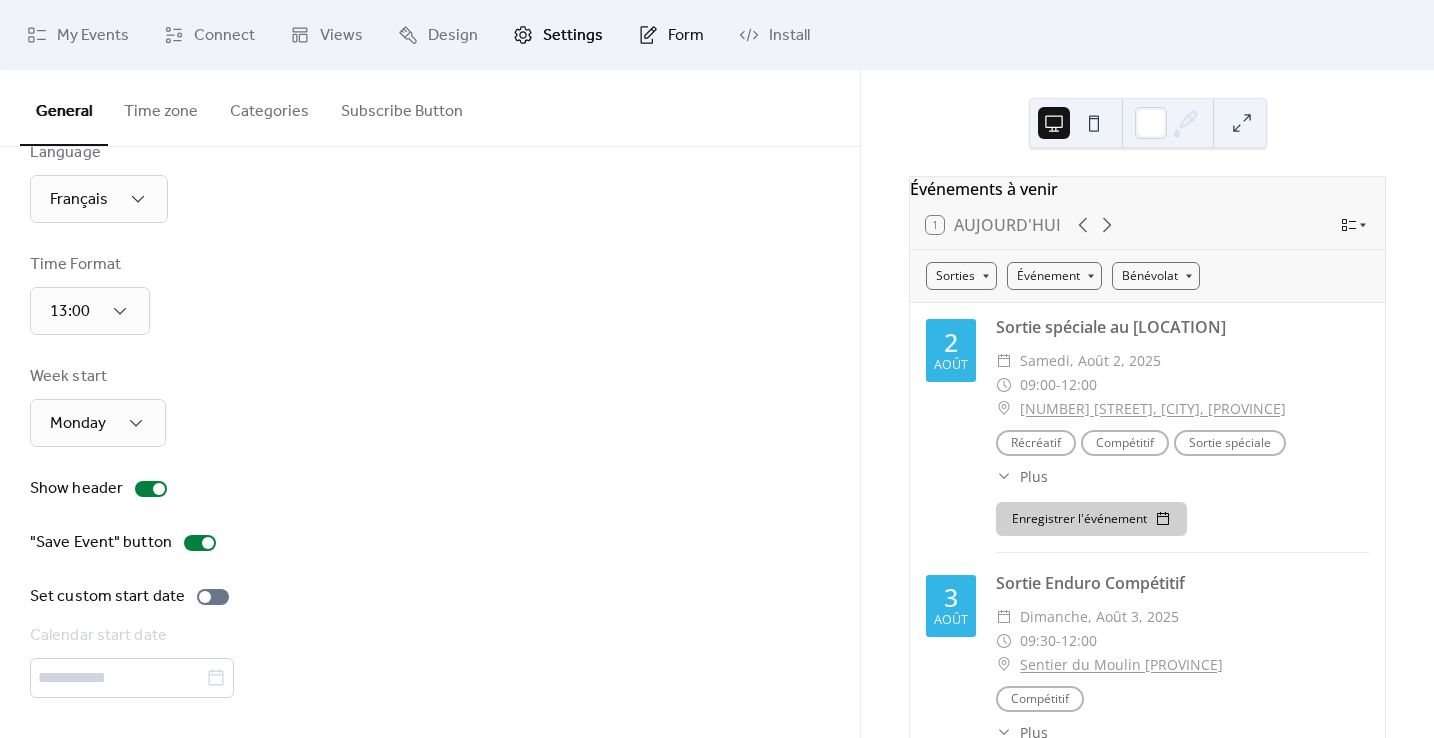 scroll, scrollTop: 53, scrollLeft: 0, axis: vertical 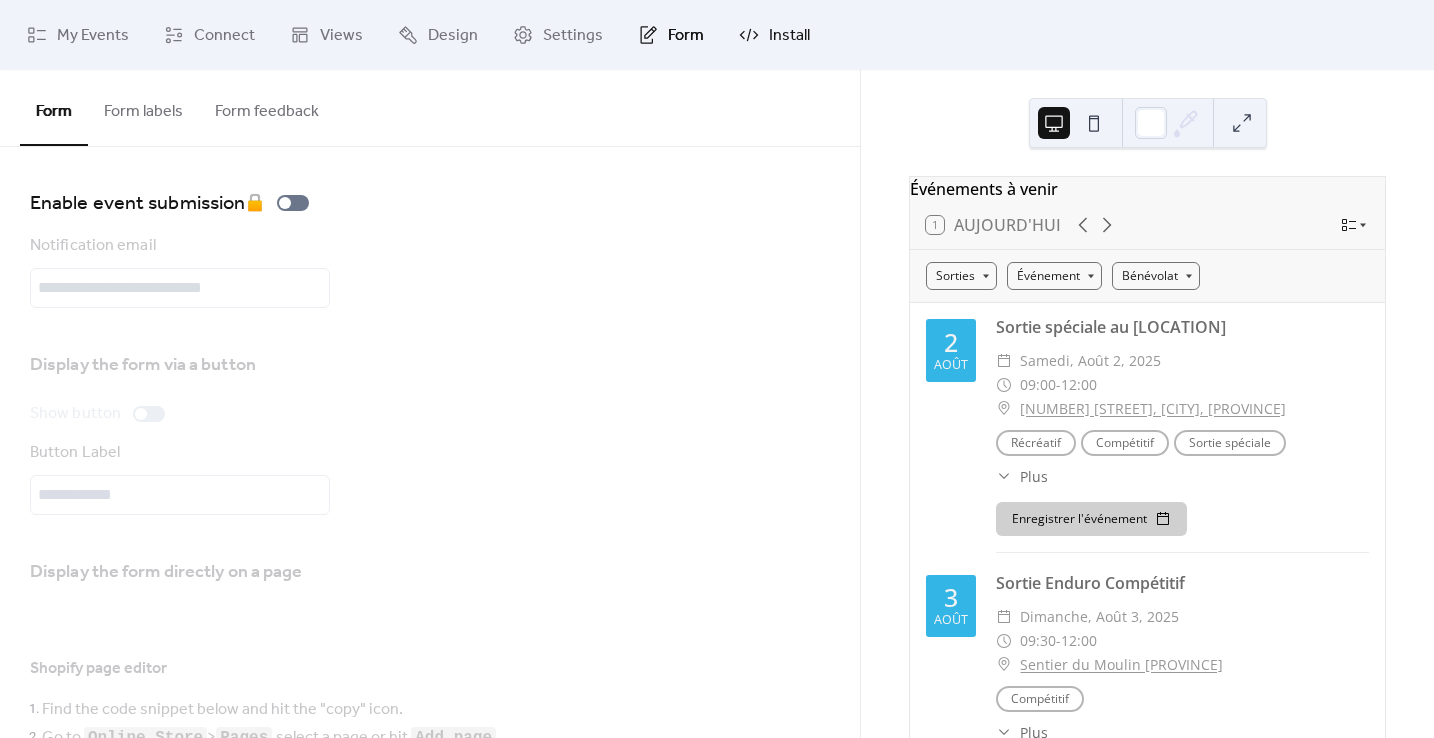 click 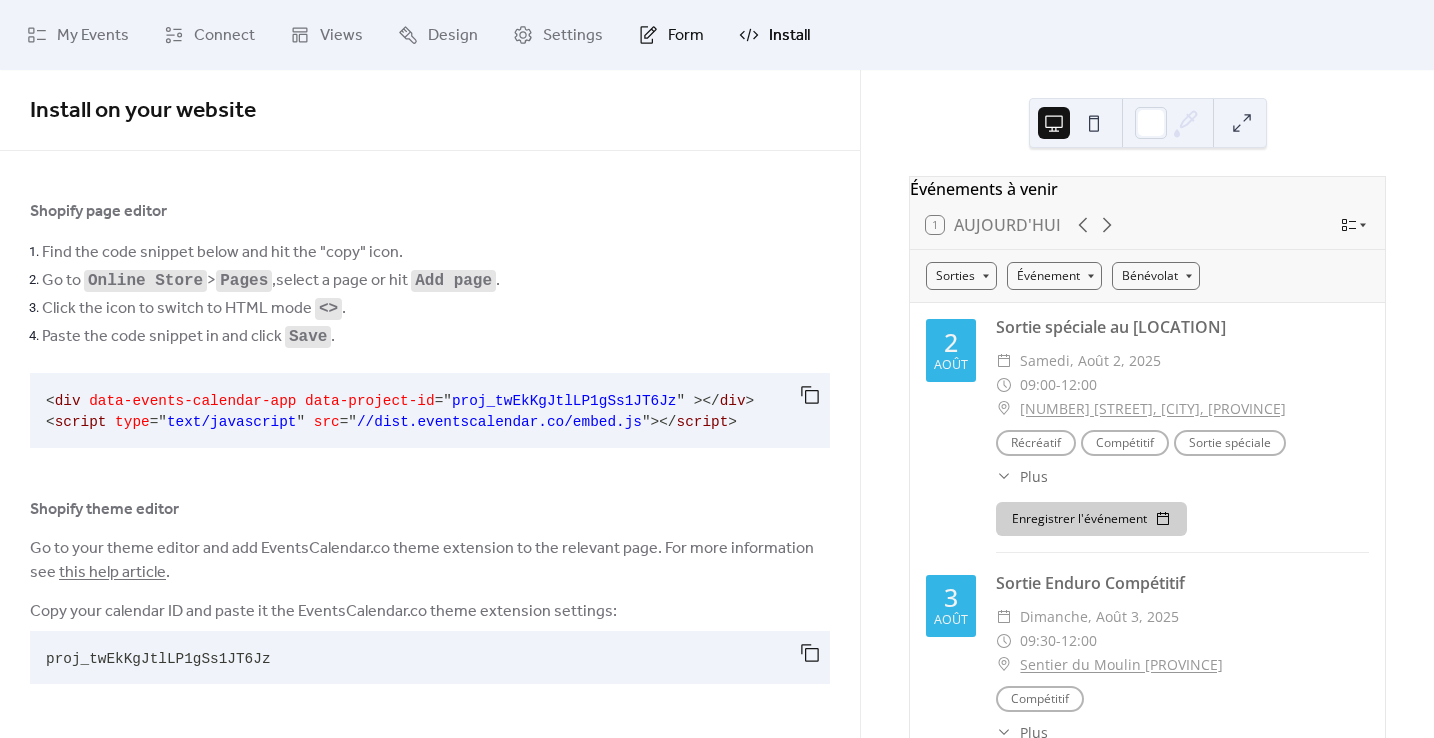 click on "Form" at bounding box center [686, 36] 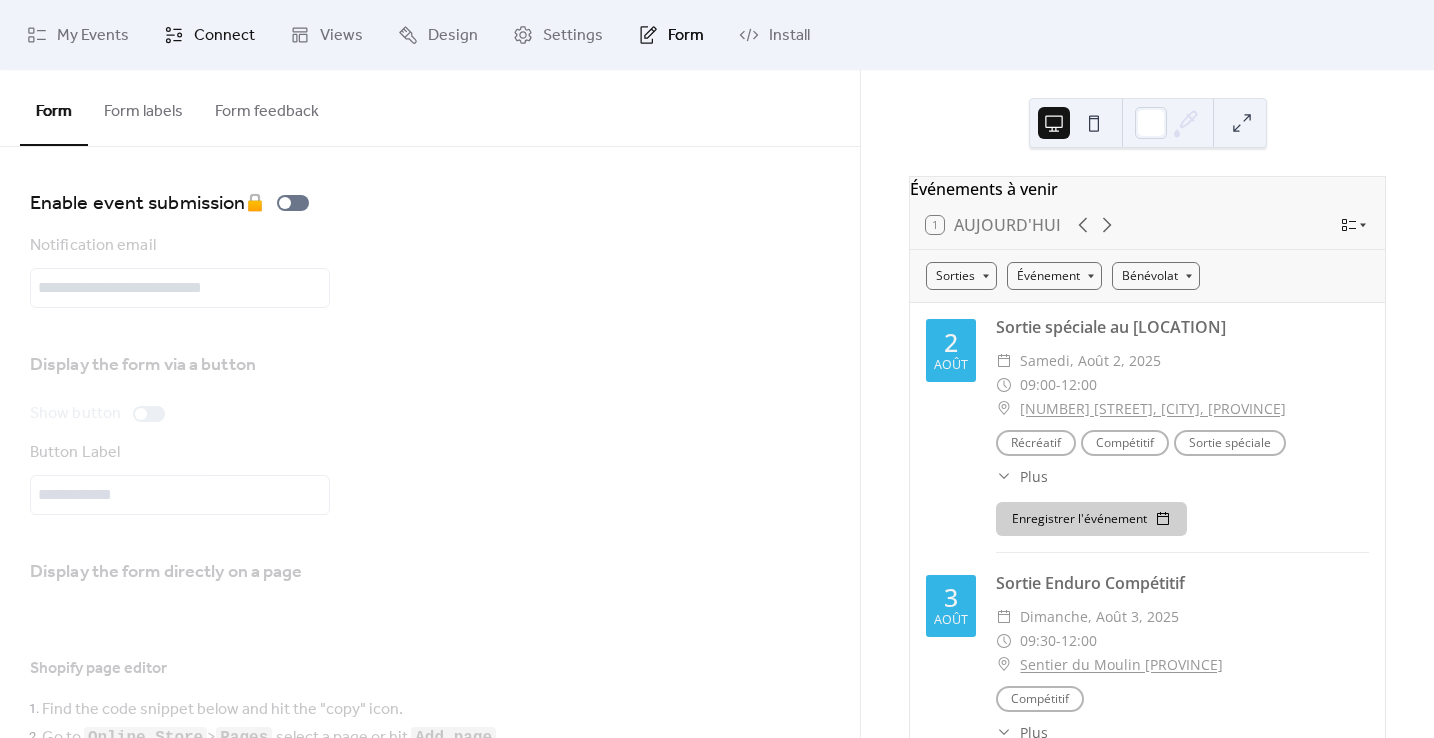 click on "Connect" at bounding box center [209, 35] 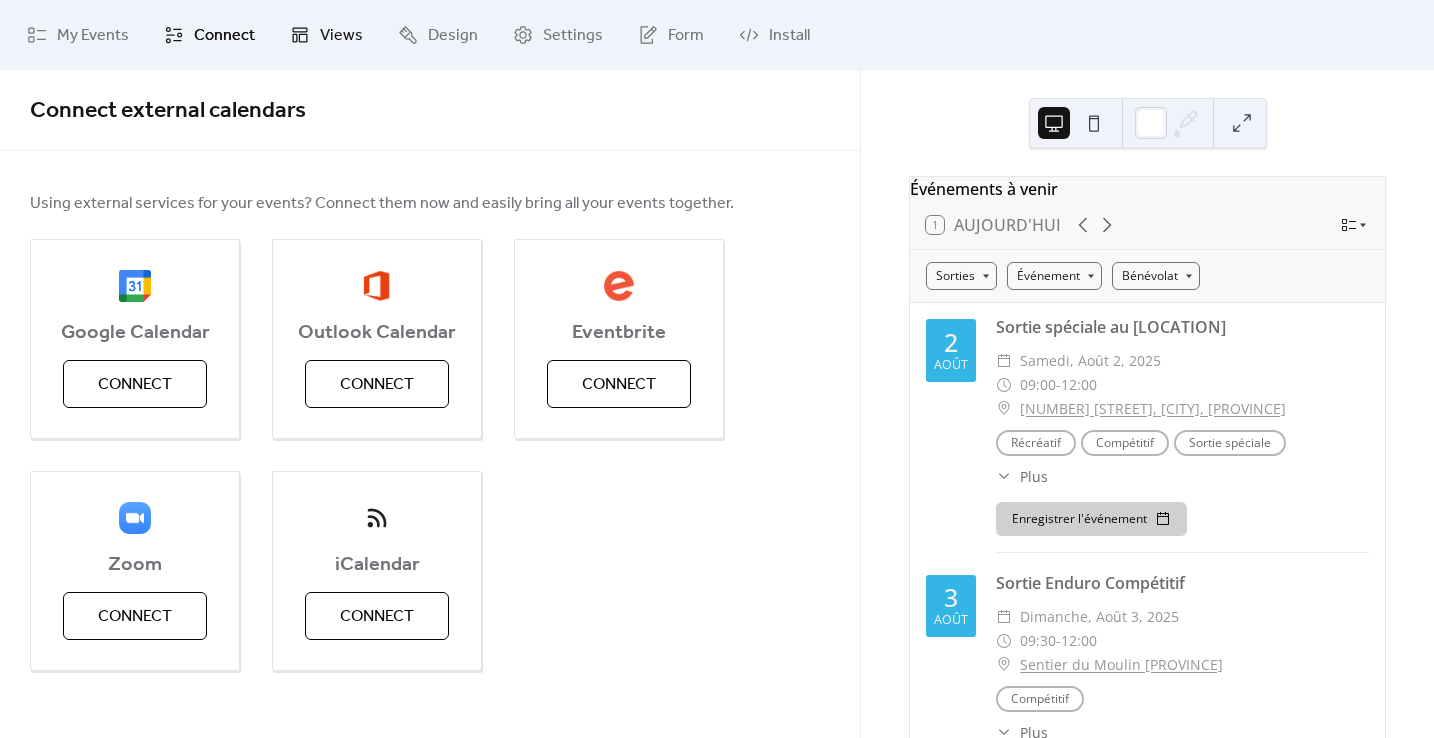 click 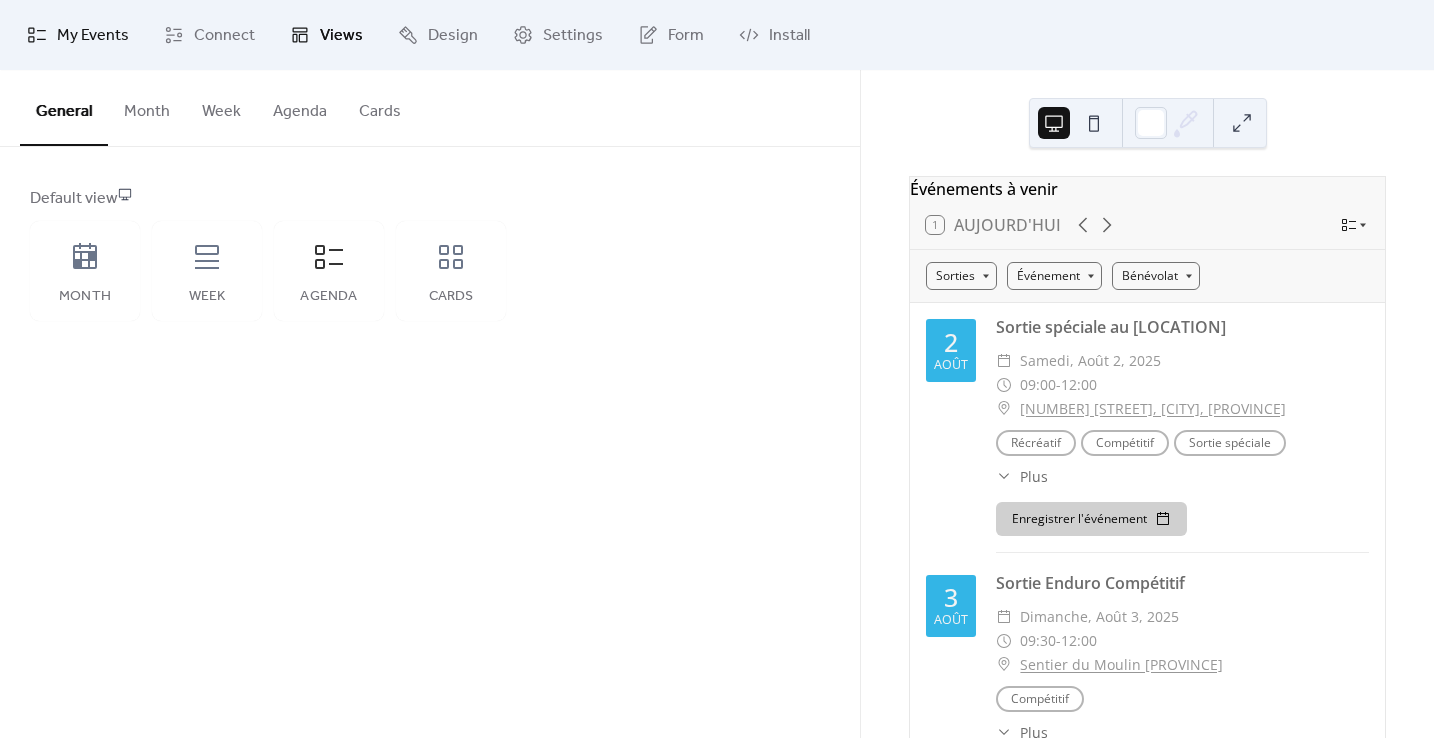 click on "My Events" at bounding box center [93, 36] 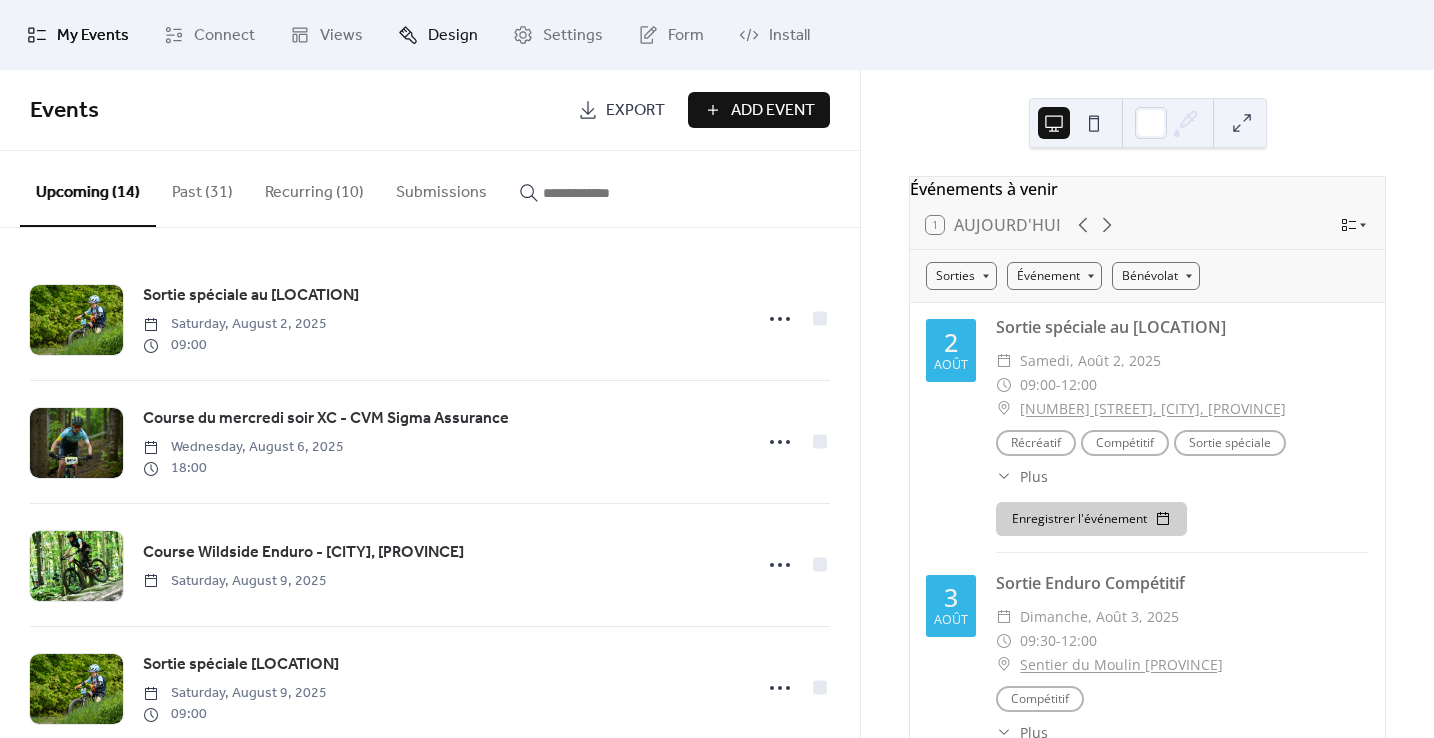 click on "Design" at bounding box center (453, 36) 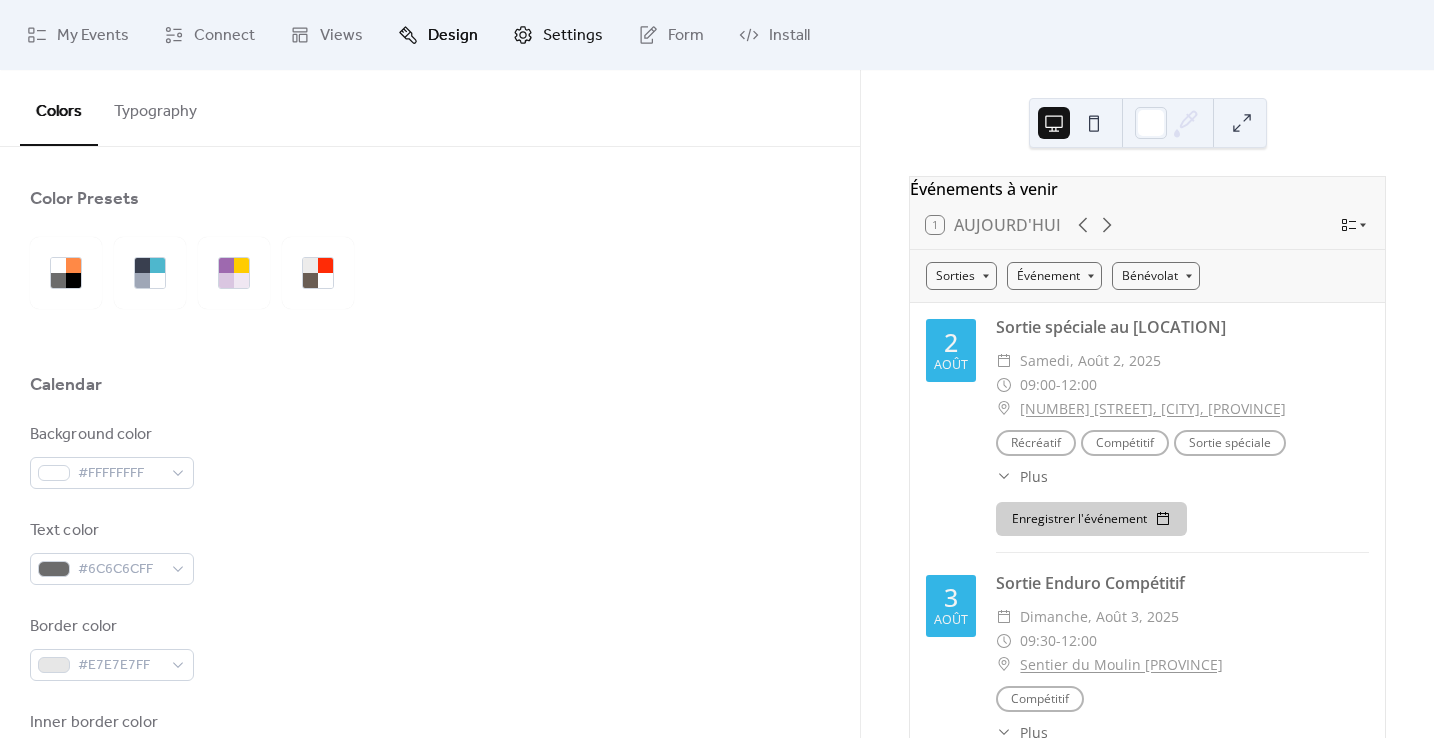 click on "Settings" at bounding box center [573, 36] 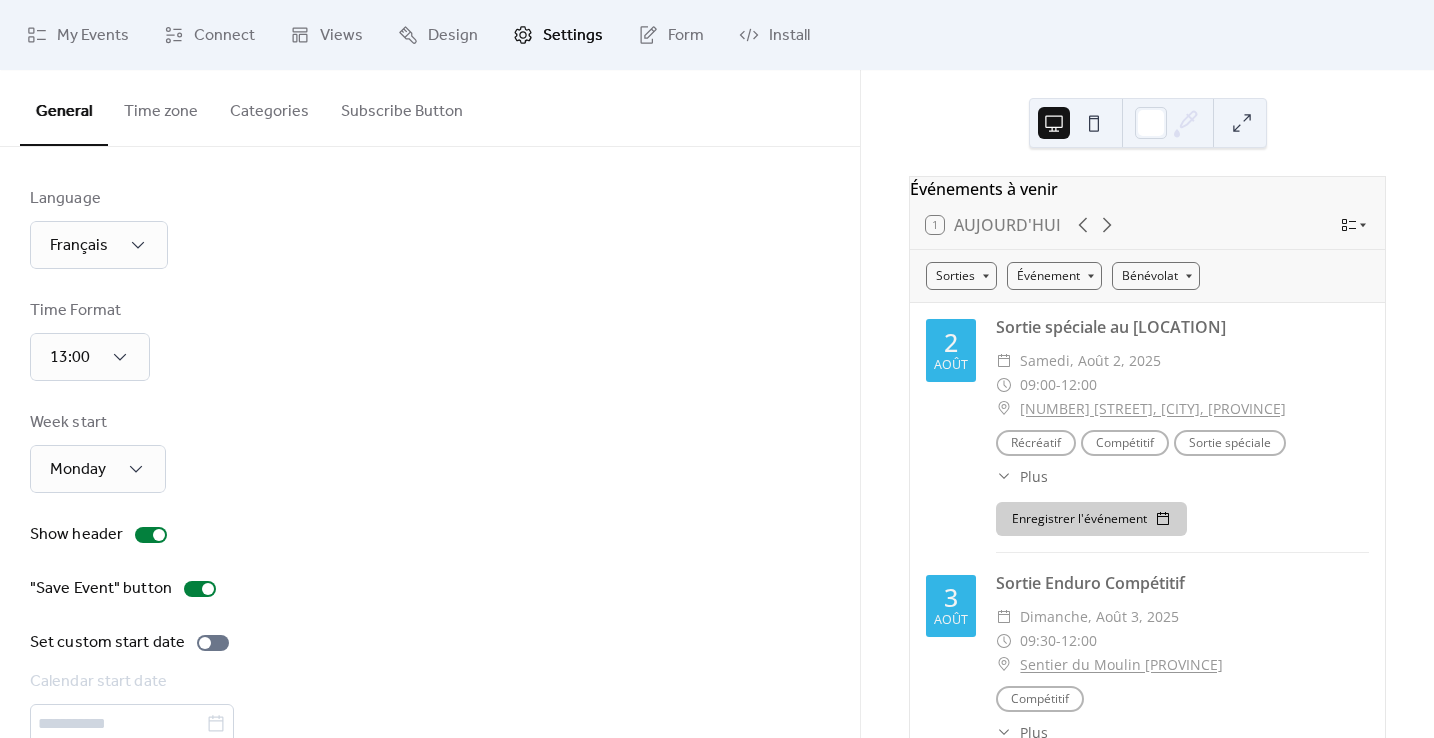 scroll, scrollTop: 0, scrollLeft: 0, axis: both 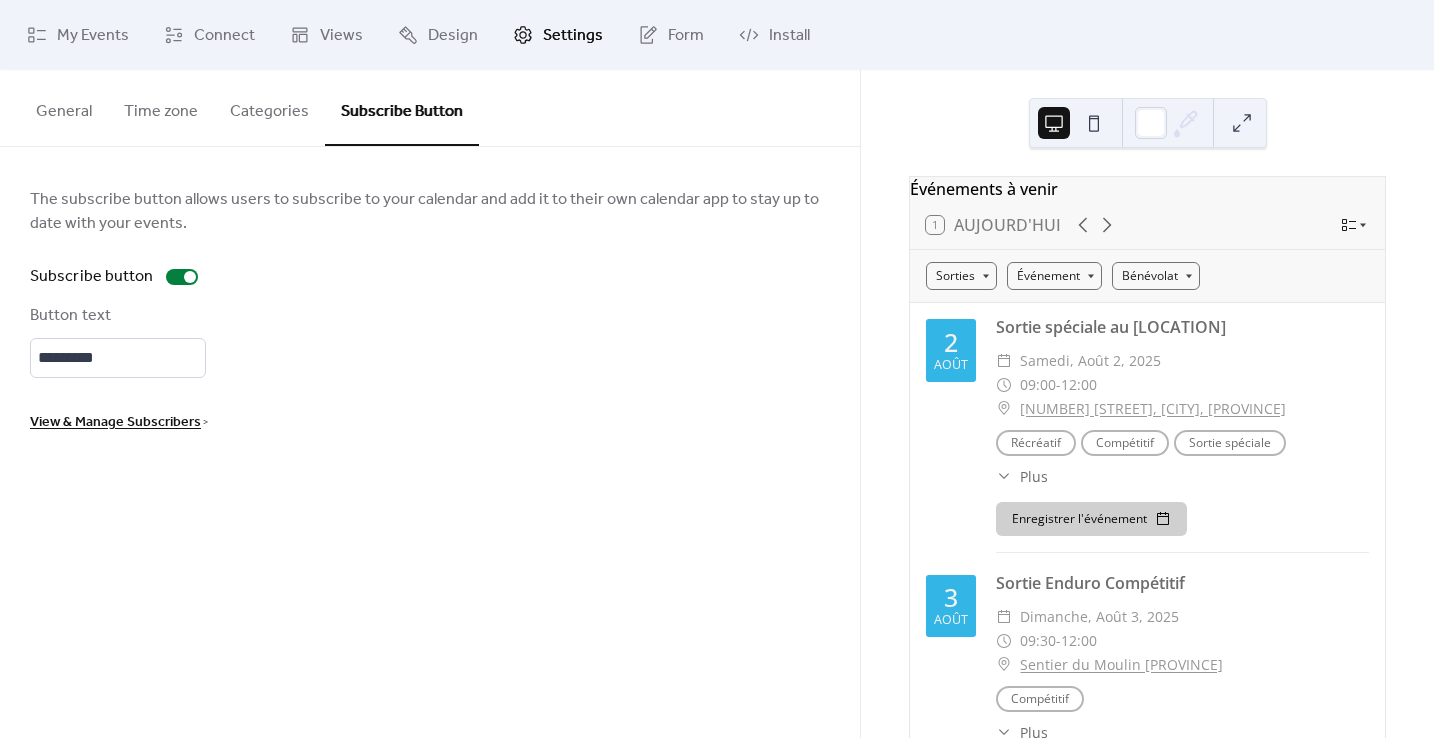 click on "View & Manage Subscribers" at bounding box center [115, 423] 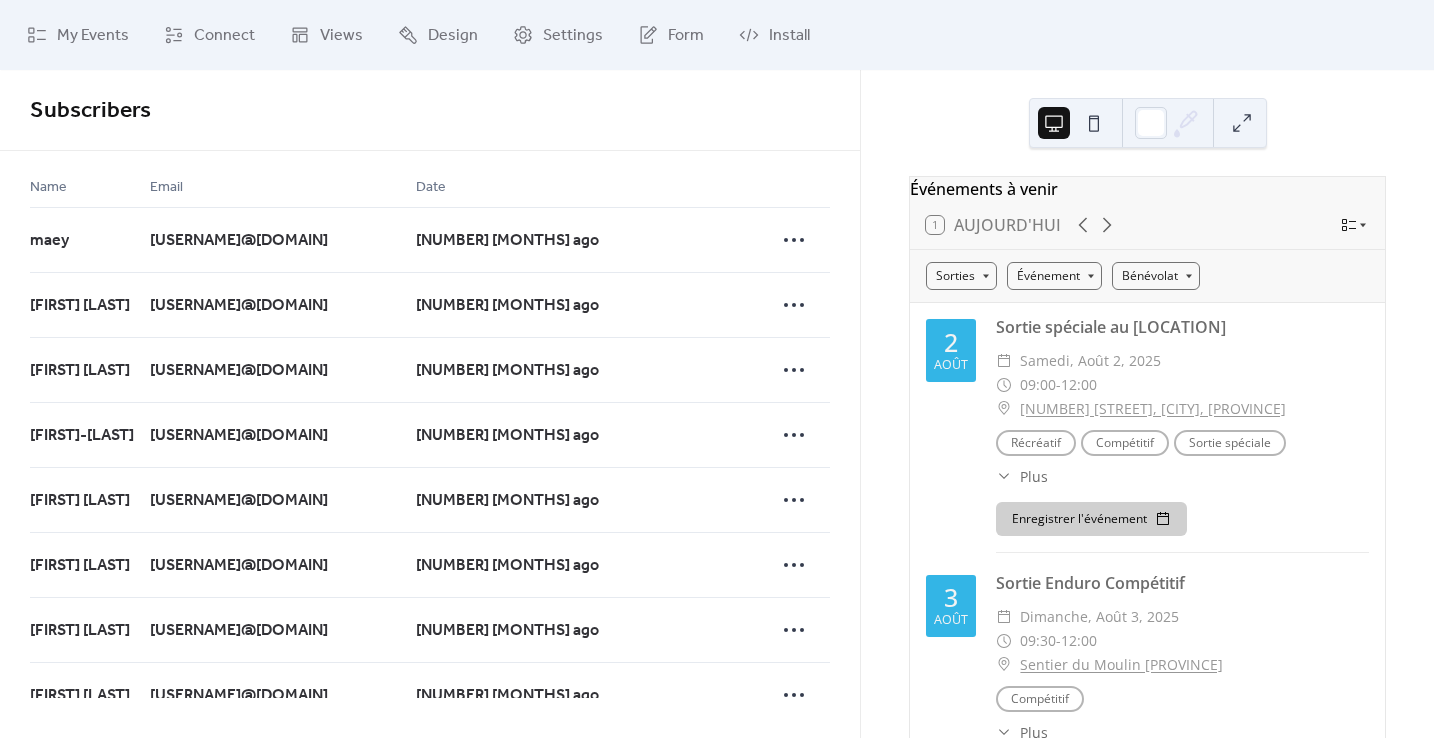scroll, scrollTop: 0, scrollLeft: 0, axis: both 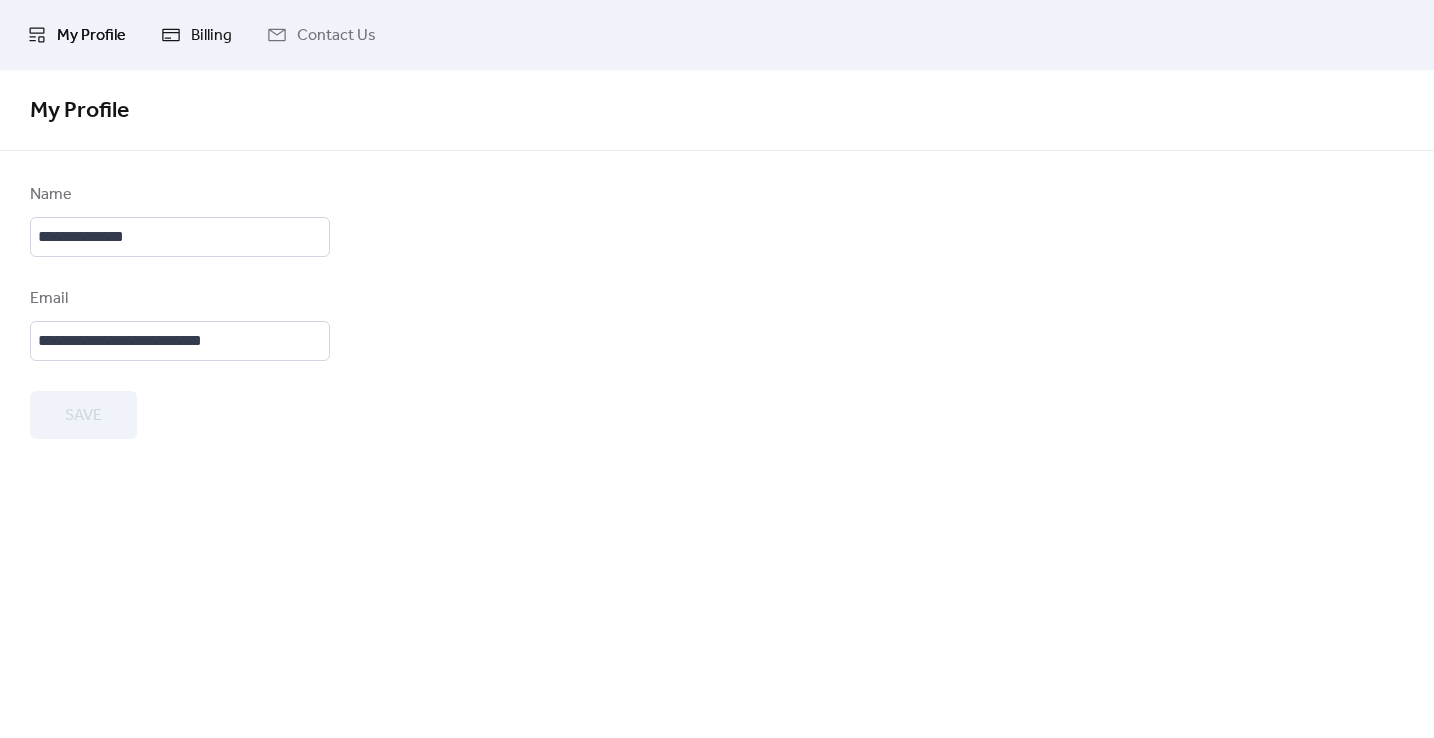 click on "Billing" at bounding box center (211, 36) 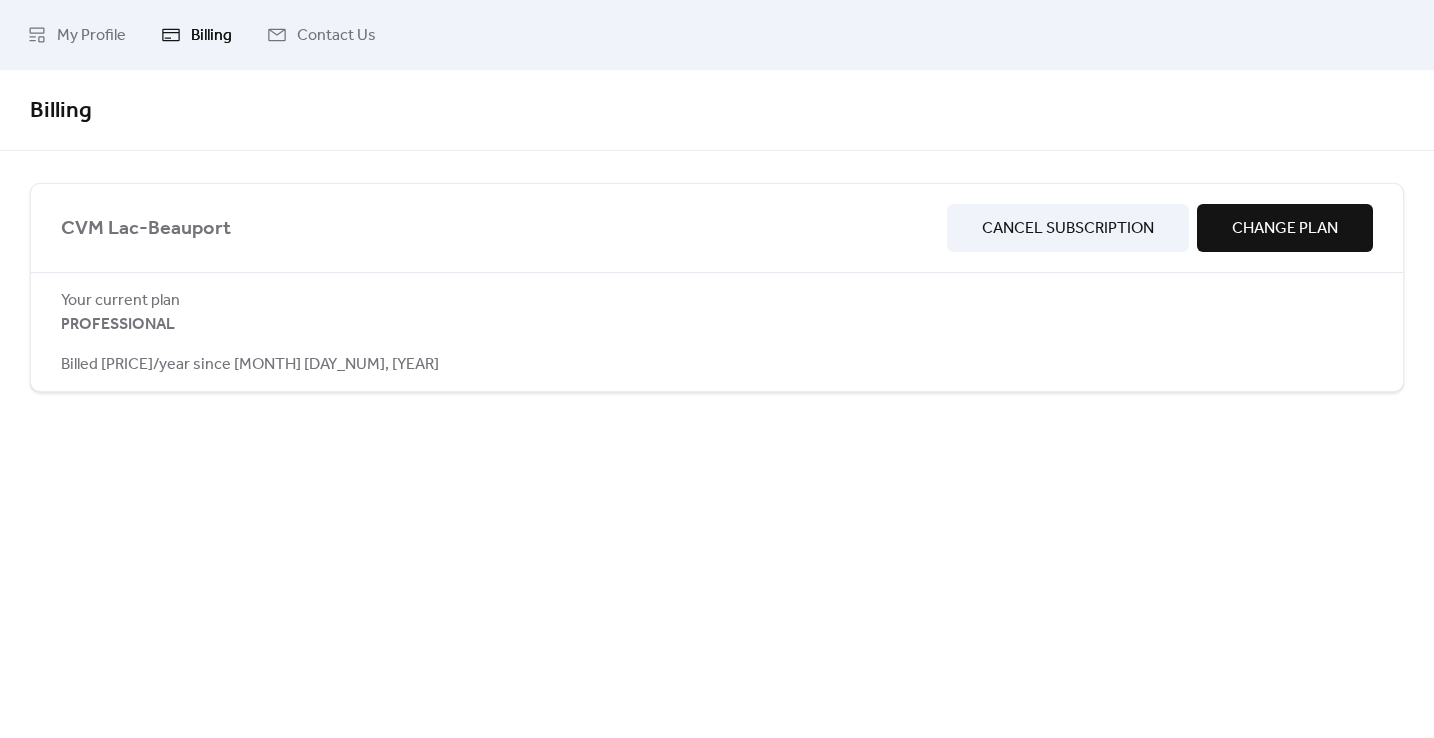 click on "PROFESSIONAL" at bounding box center [118, 325] 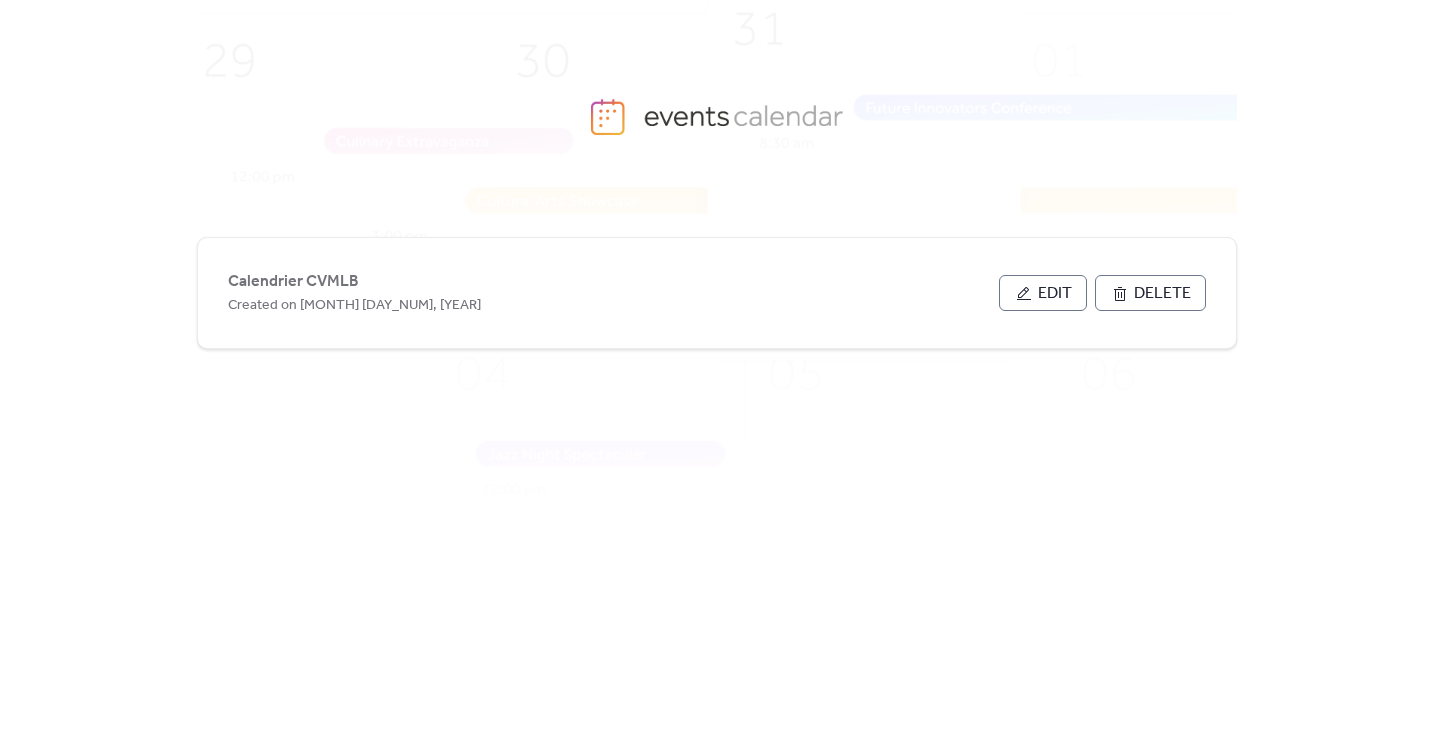 click on "Calendrier CVMLB Created on [MONTH] [DAY_NUM], [YEAR]" at bounding box center (717, 471) 